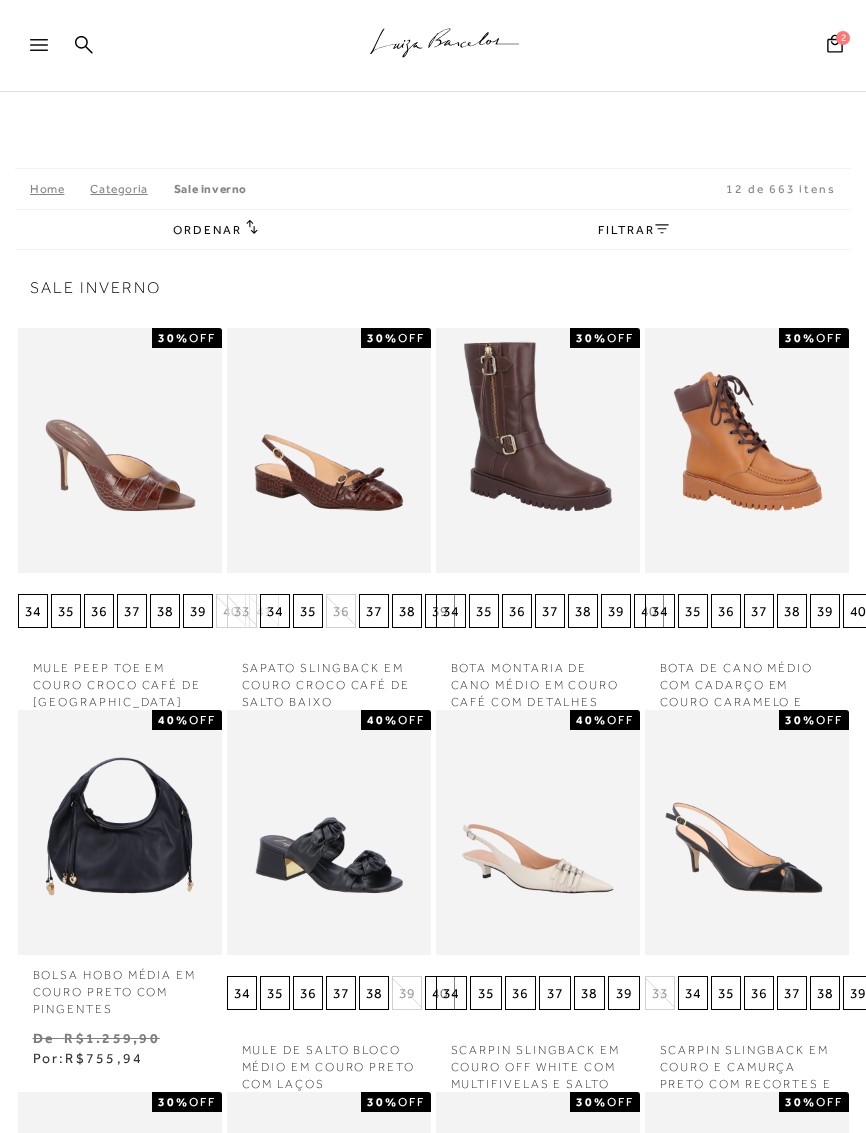 scroll, scrollTop: 7, scrollLeft: 0, axis: vertical 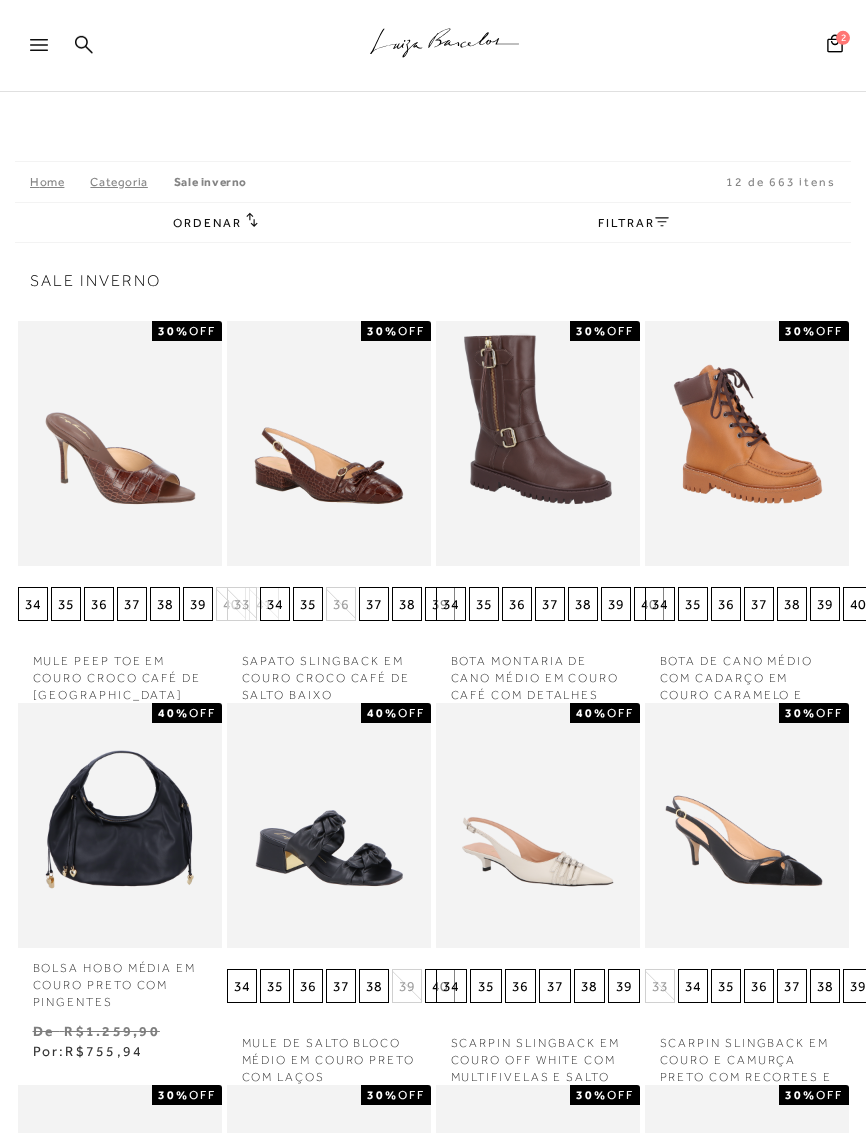 click 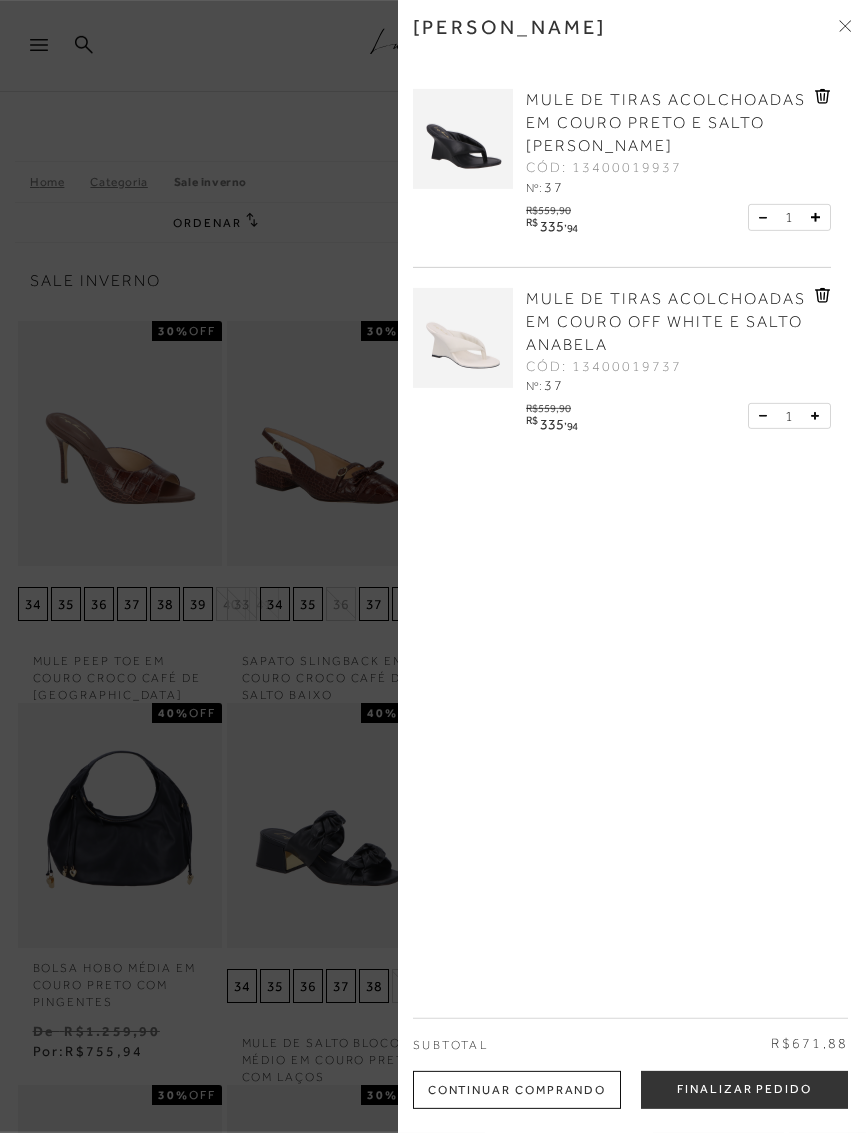 click on "MULE DE TIRAS ACOLCHOADAS EM COURO PRETO E SALTO [PERSON_NAME]" at bounding box center [666, 123] 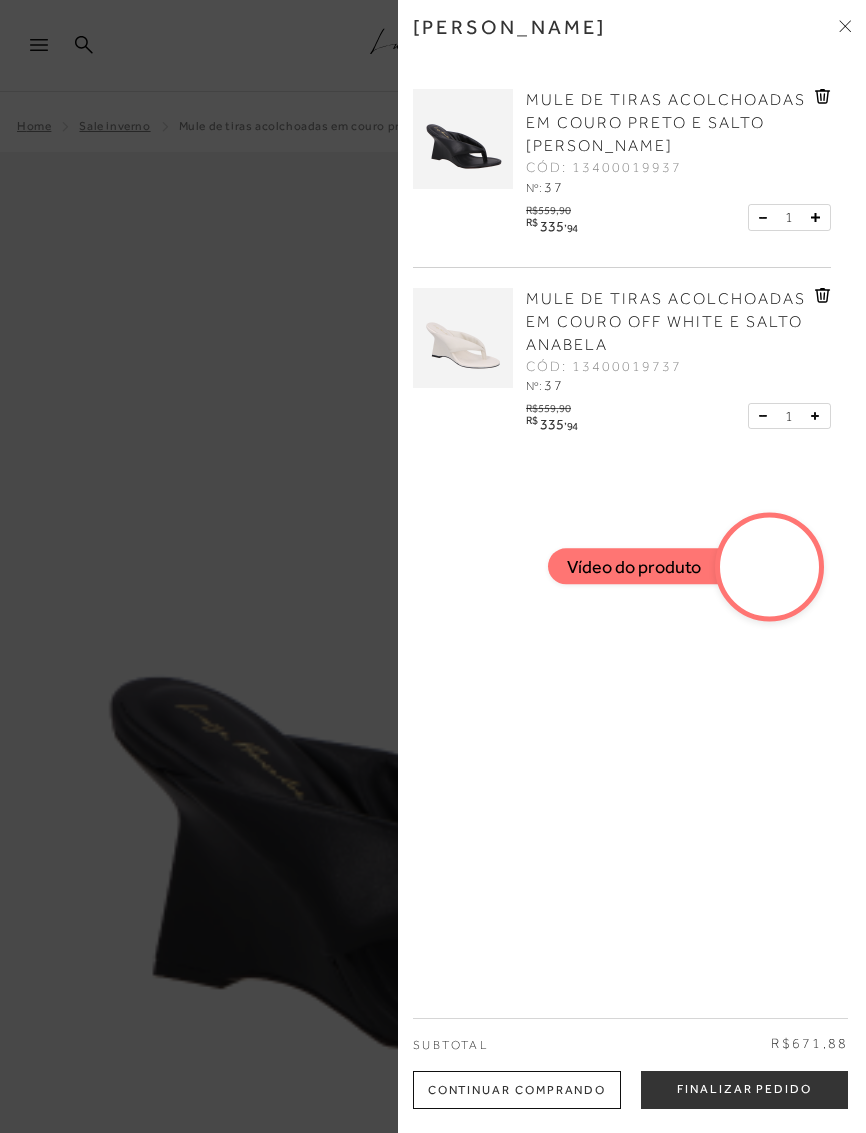 scroll, scrollTop: 0, scrollLeft: 0, axis: both 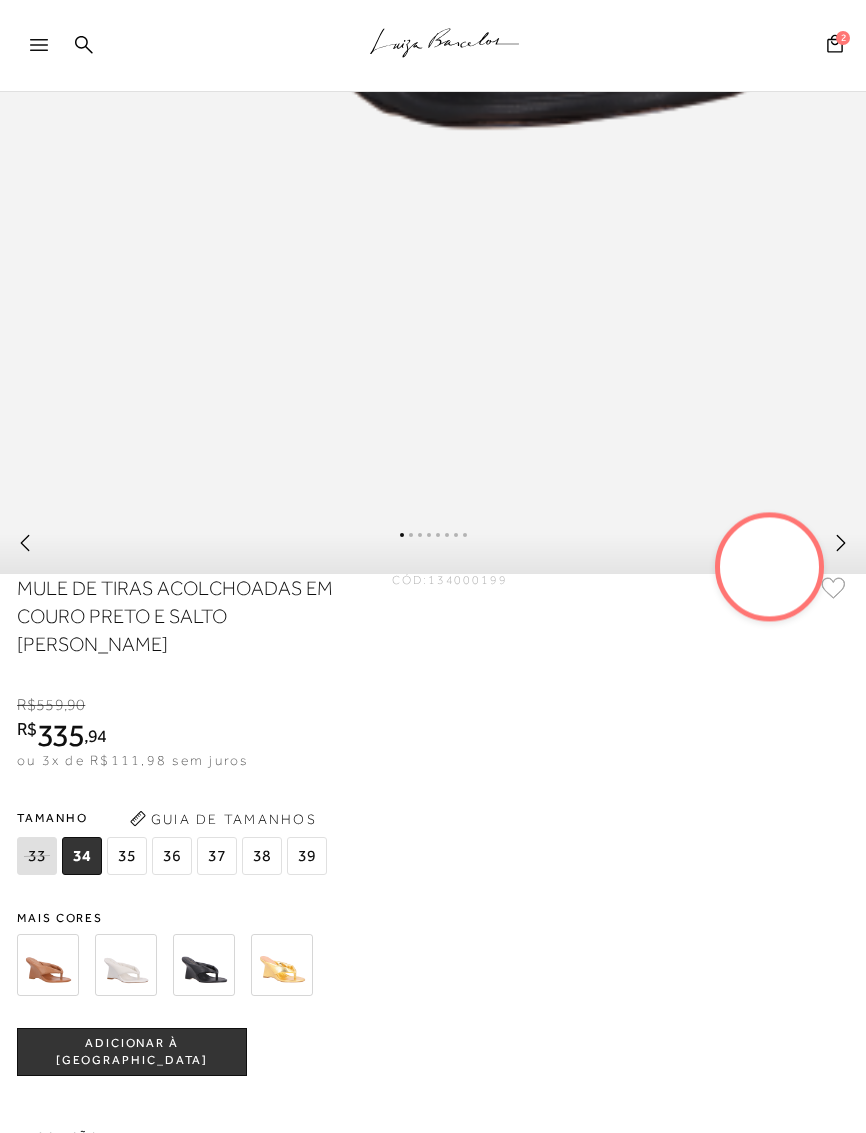 click at bounding box center (48, 965) 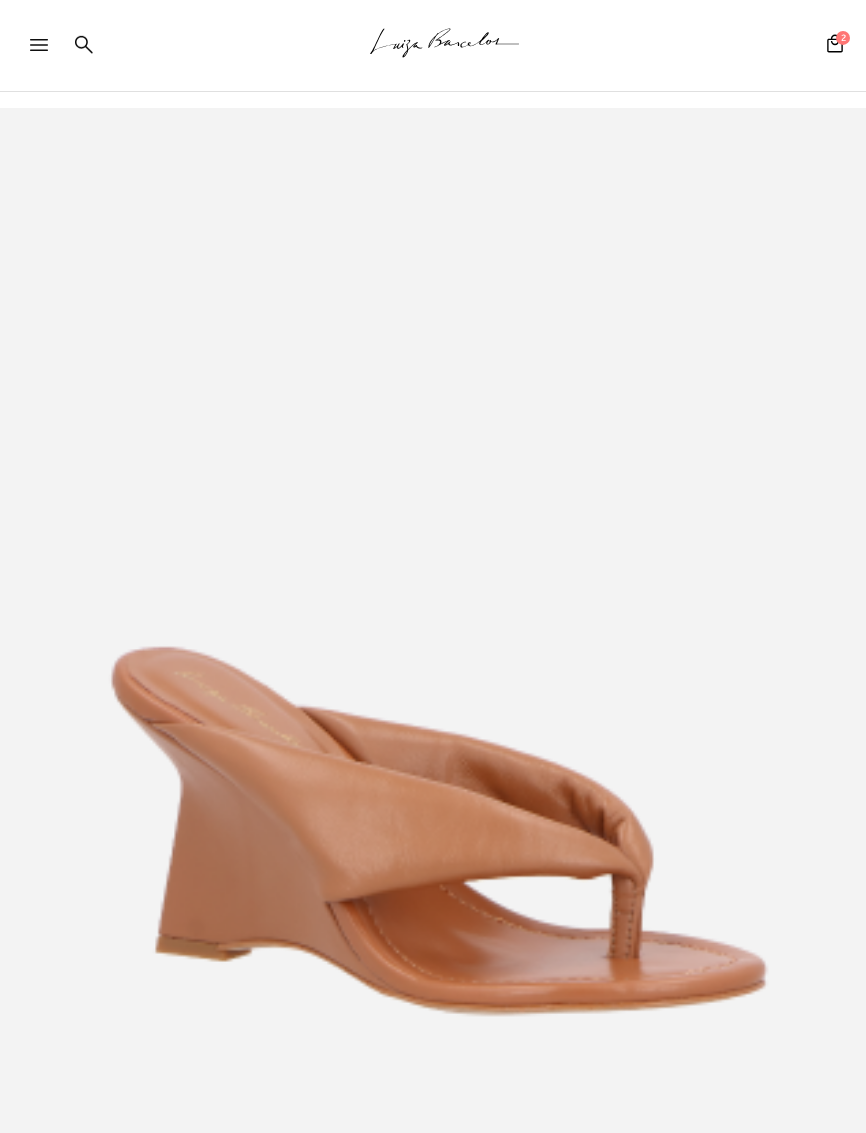 scroll, scrollTop: 0, scrollLeft: 0, axis: both 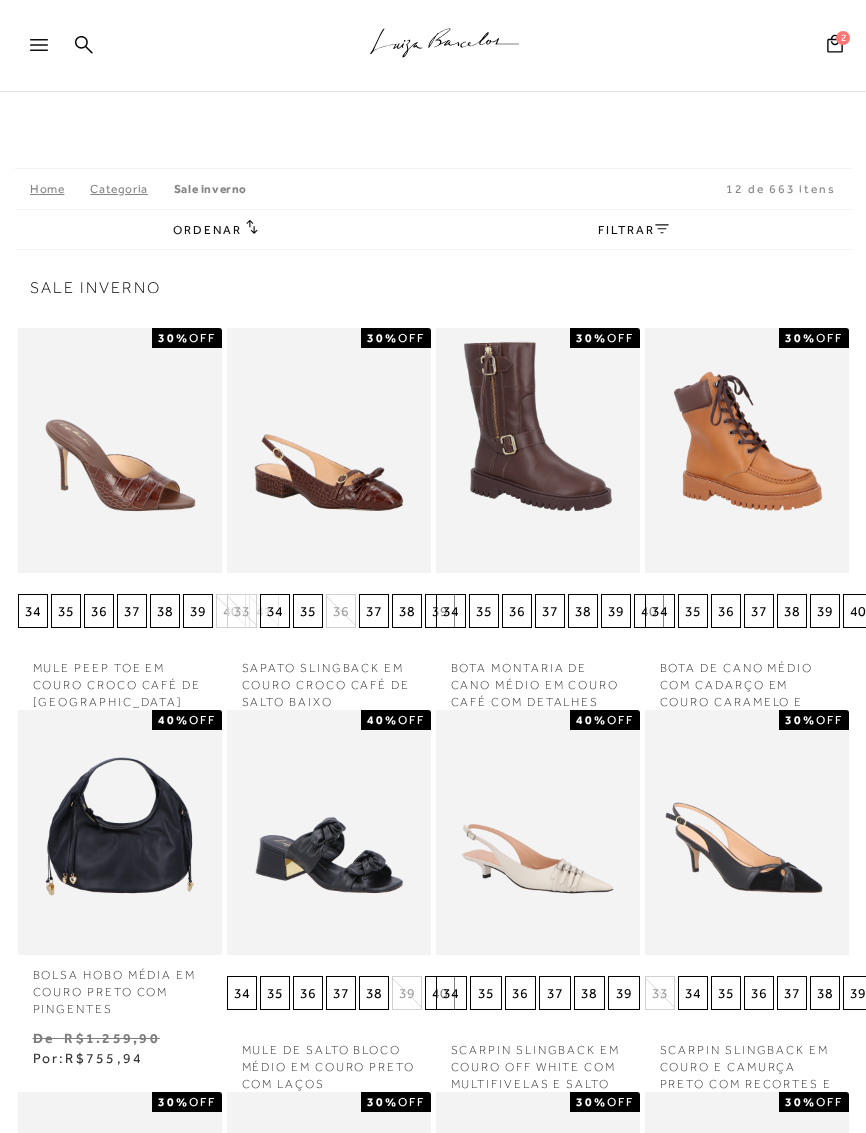 click on "Página da coleção de Sale Inverno está carregada
.a{fill-rule:evenodd;stroke:#000!important;stroke-width:0!important;}
Faça login e acesse sua conta!
ENTRAR
MAIS LUIZA" at bounding box center (433, 566) 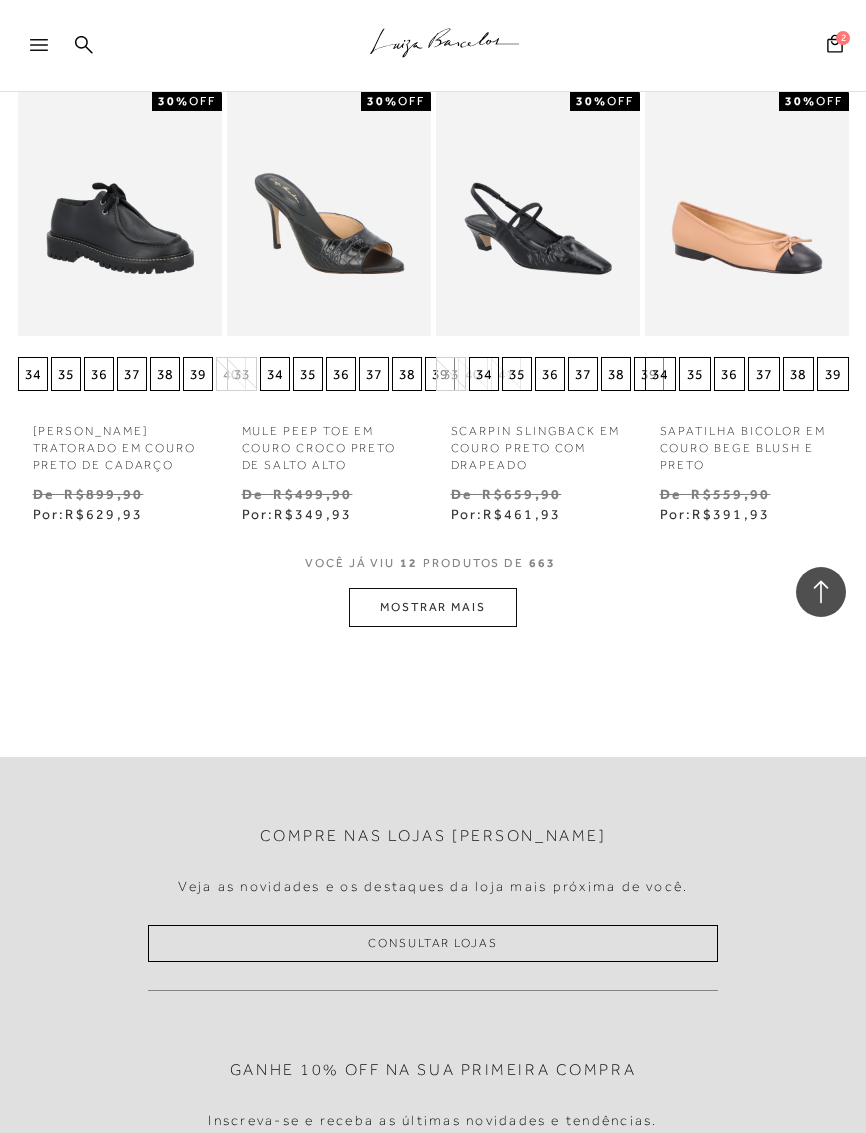 click on ".a{fill-rule:evenodd;stroke:#000!important;stroke-width:0!important;}" 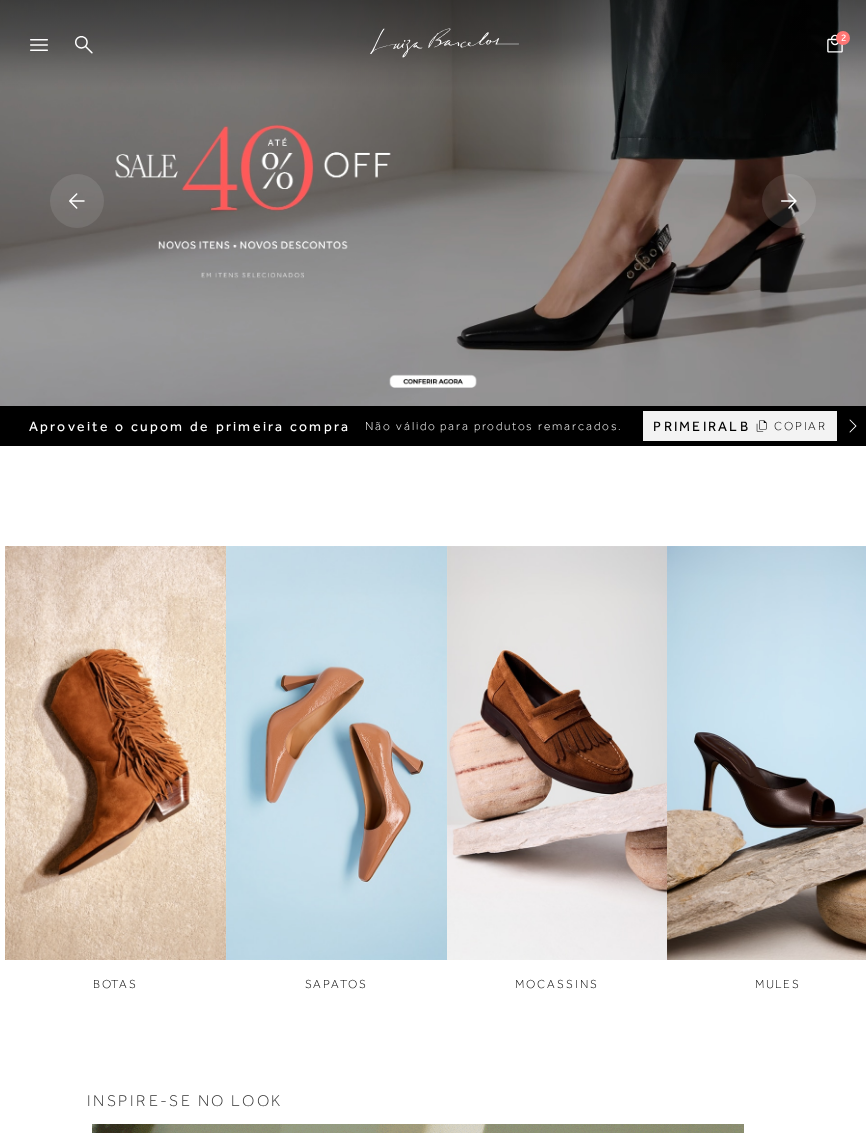 scroll, scrollTop: 0, scrollLeft: 0, axis: both 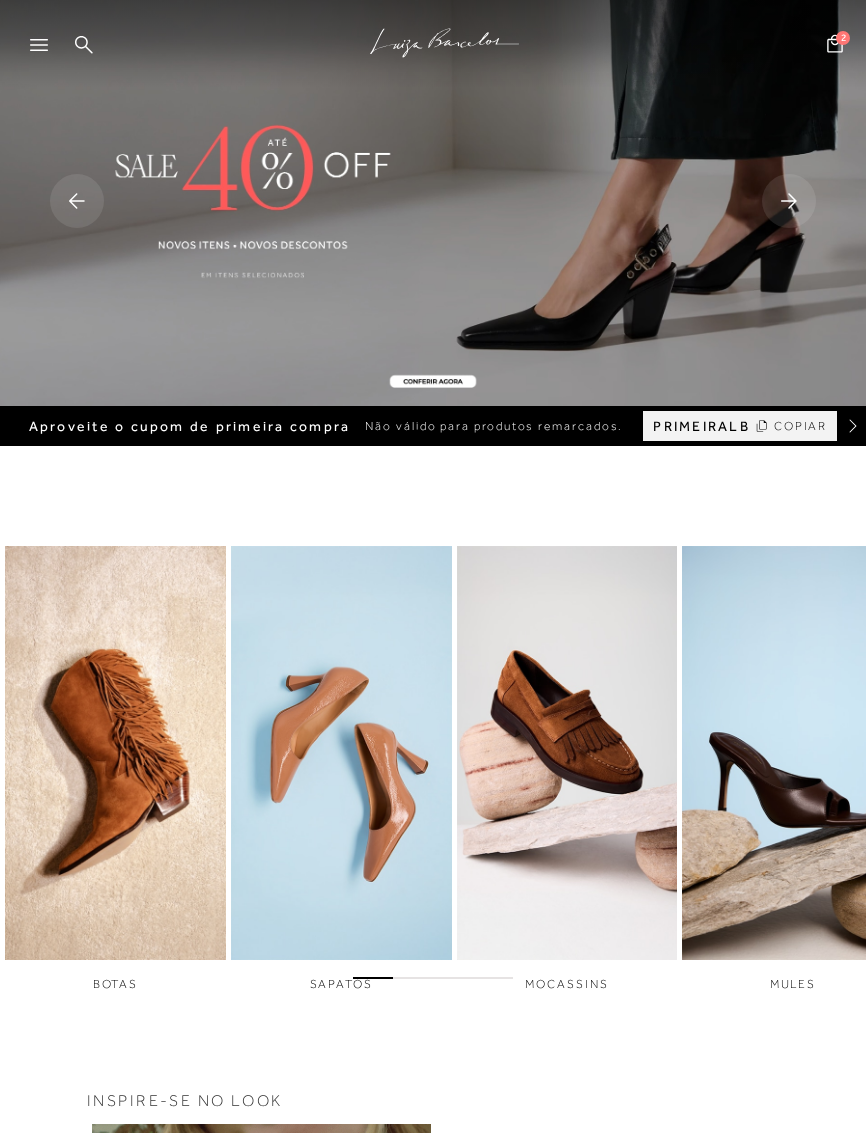 click at bounding box center [433, 203] 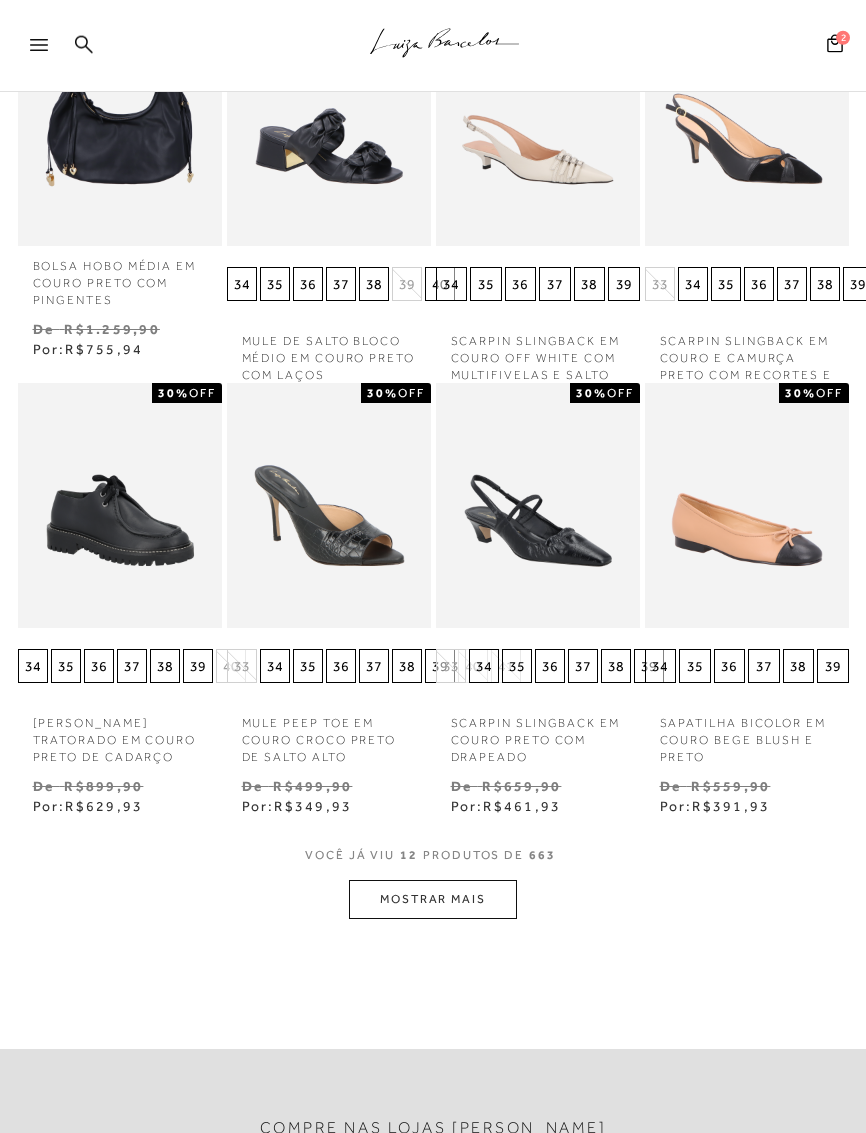 scroll, scrollTop: 813, scrollLeft: 0, axis: vertical 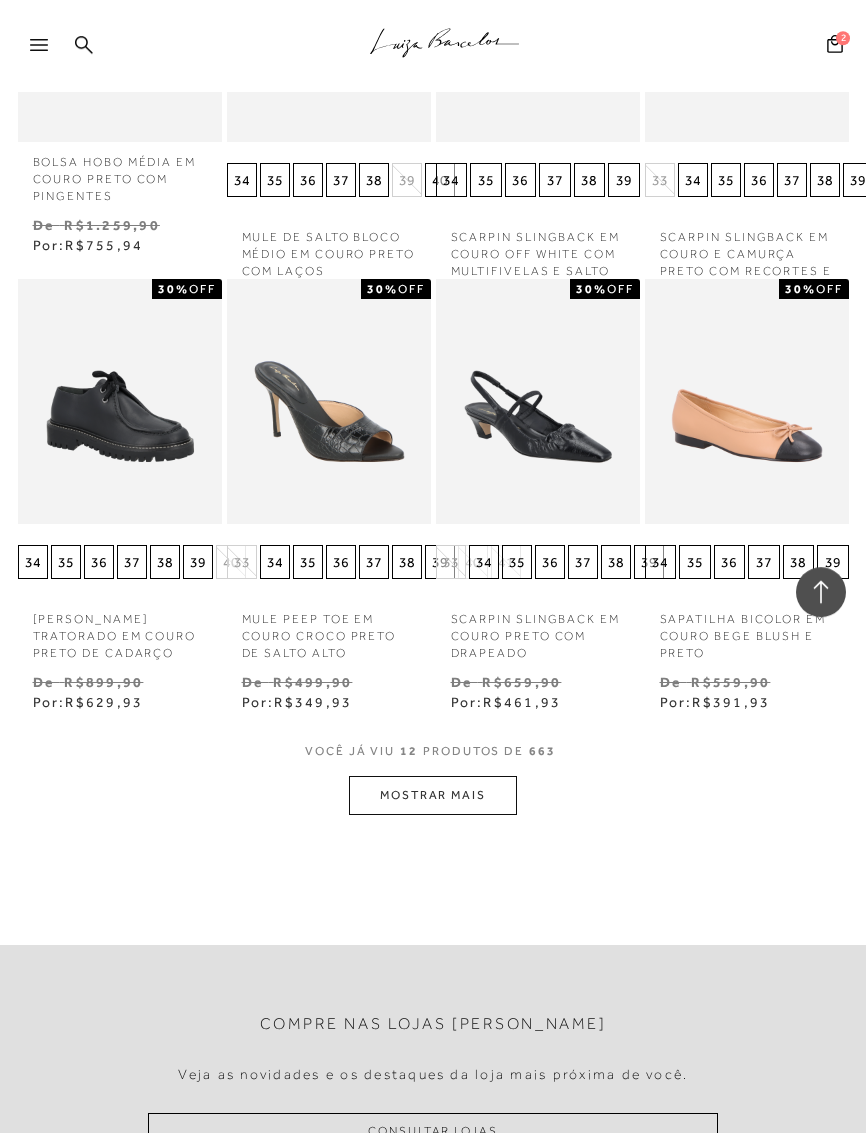 click on "MOSTRAR MAIS" at bounding box center (433, 795) 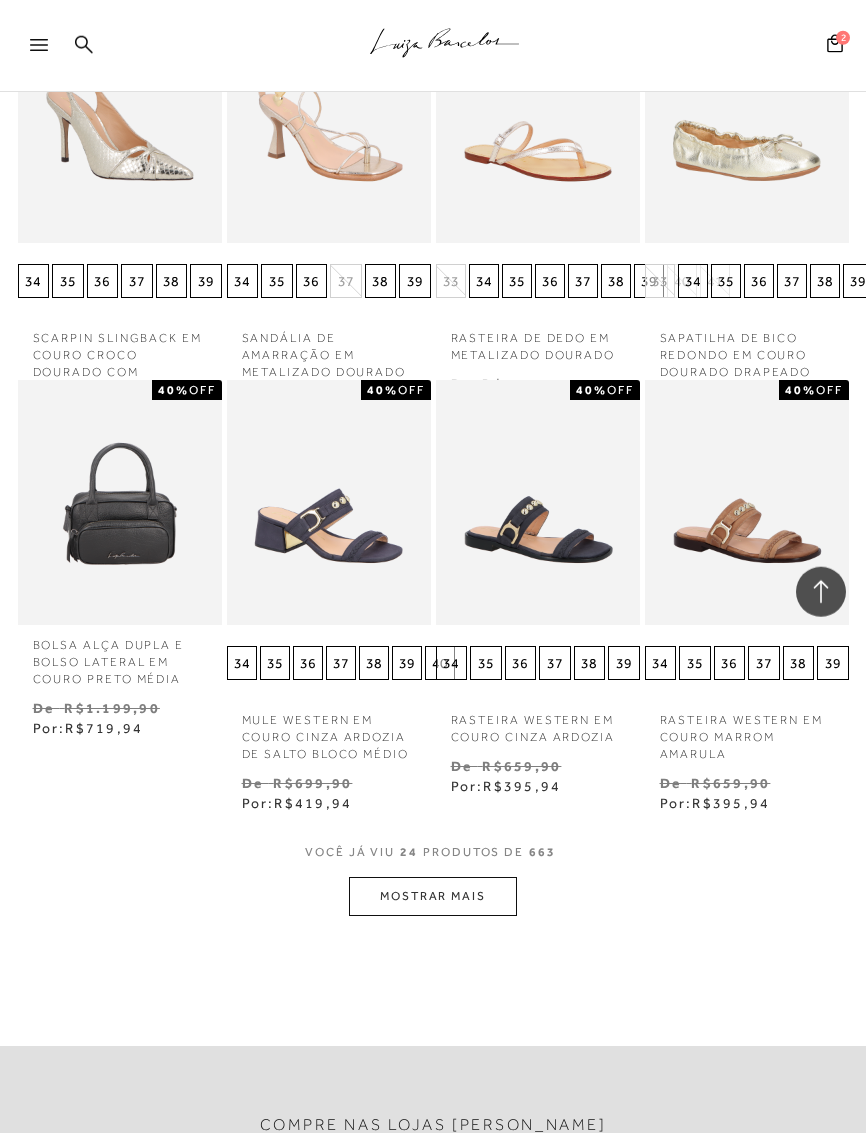 scroll, scrollTop: 1859, scrollLeft: 0, axis: vertical 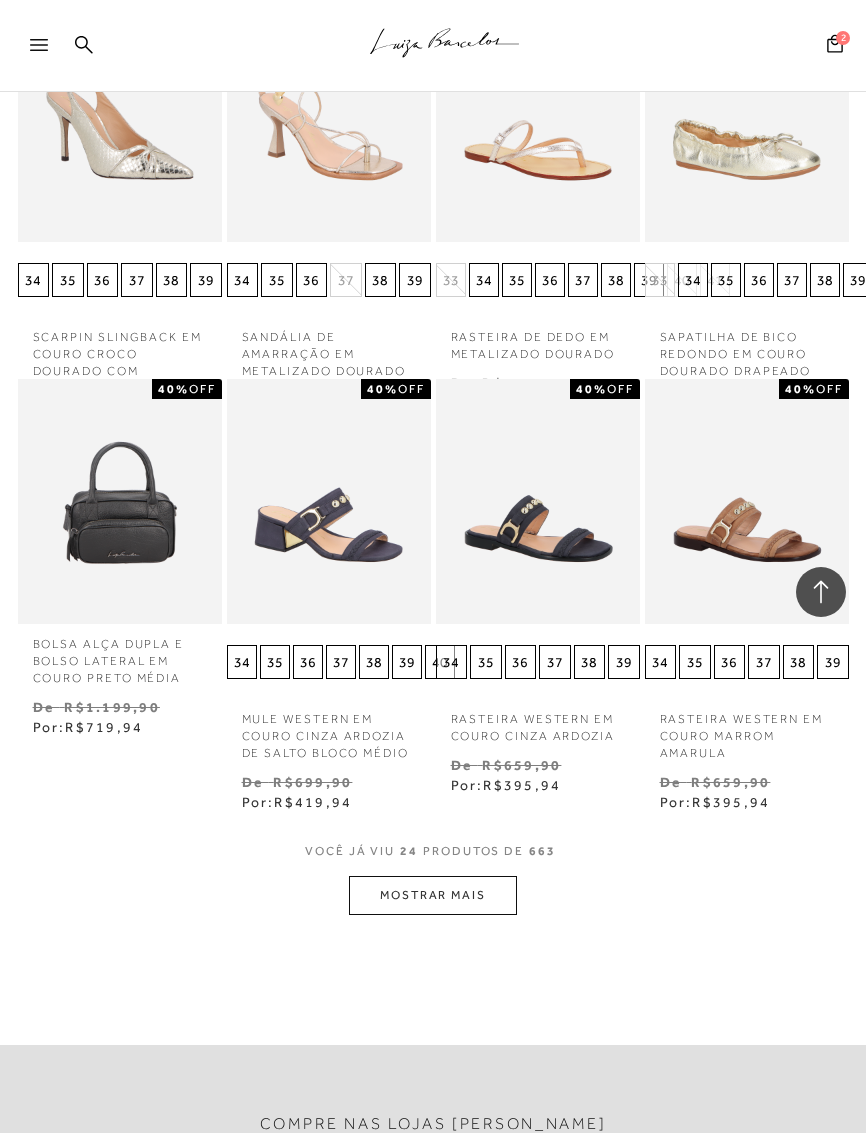 click on "MOSTRAR MAIS" at bounding box center (433, 895) 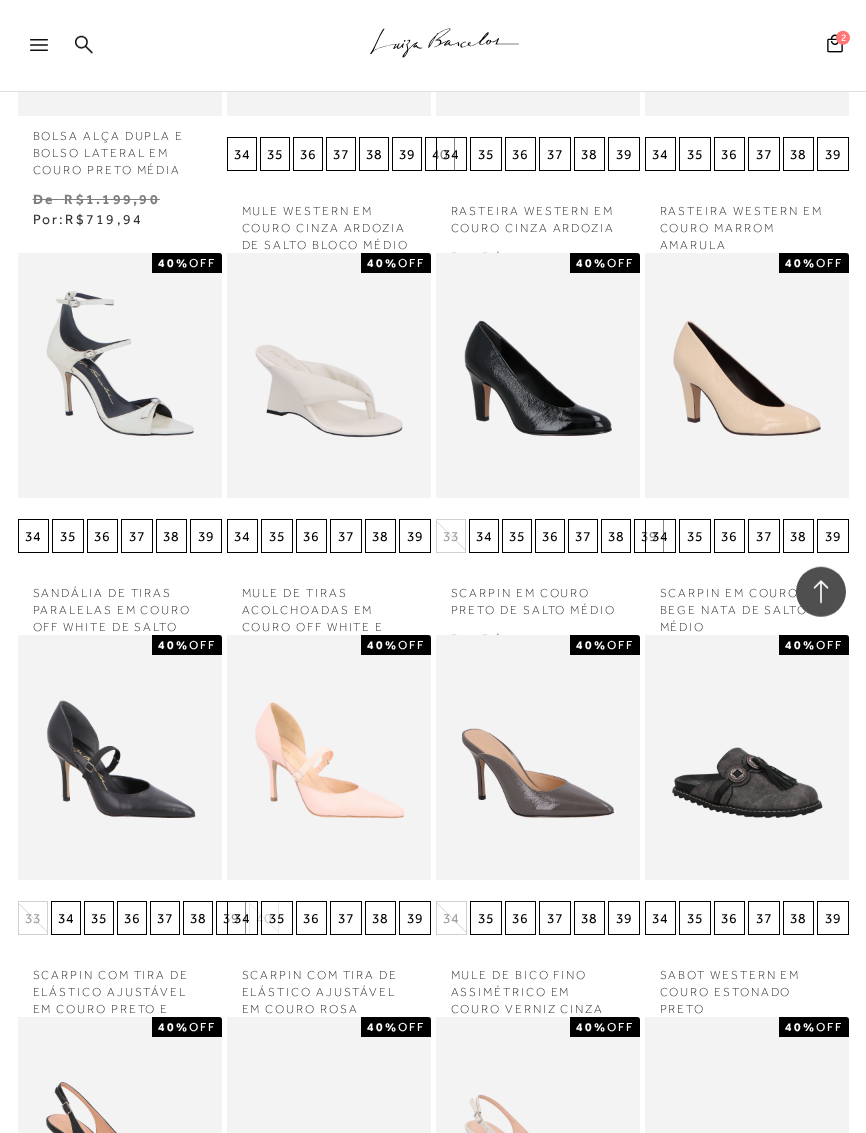 scroll, scrollTop: 2368, scrollLeft: 0, axis: vertical 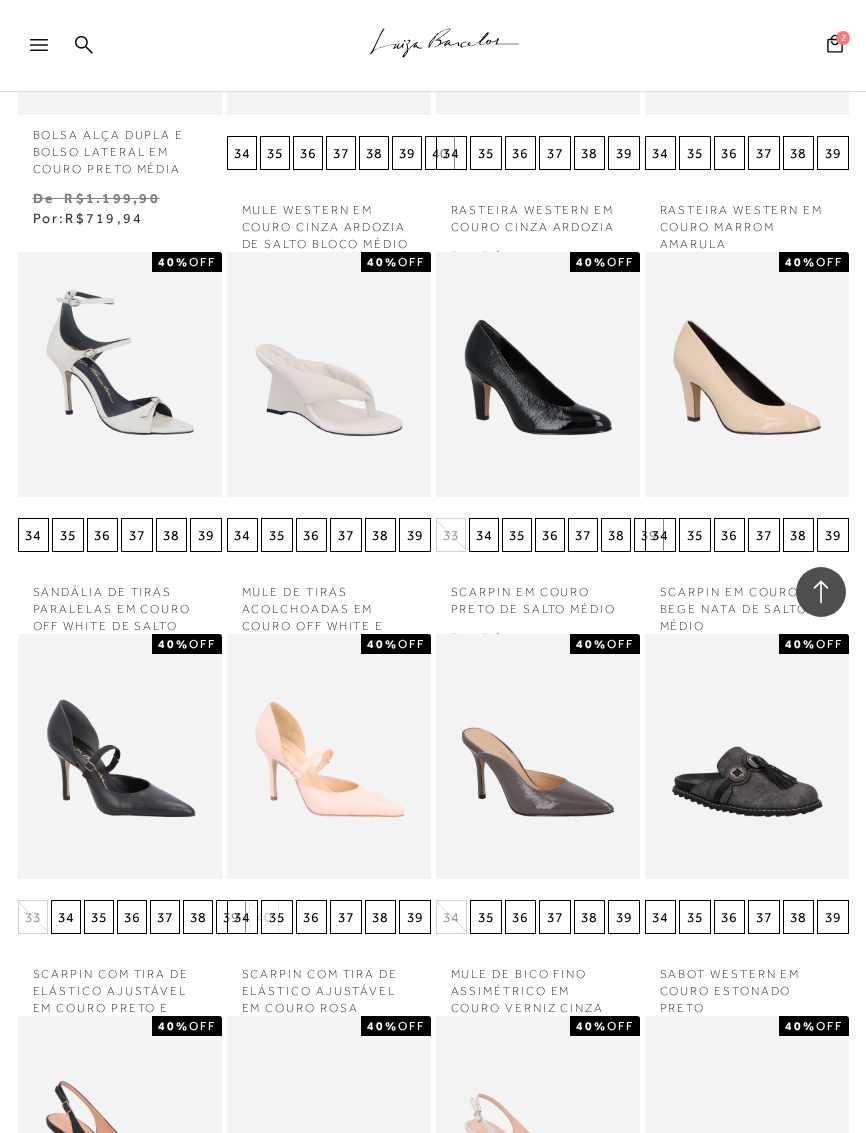 click at bounding box center [329, 375] 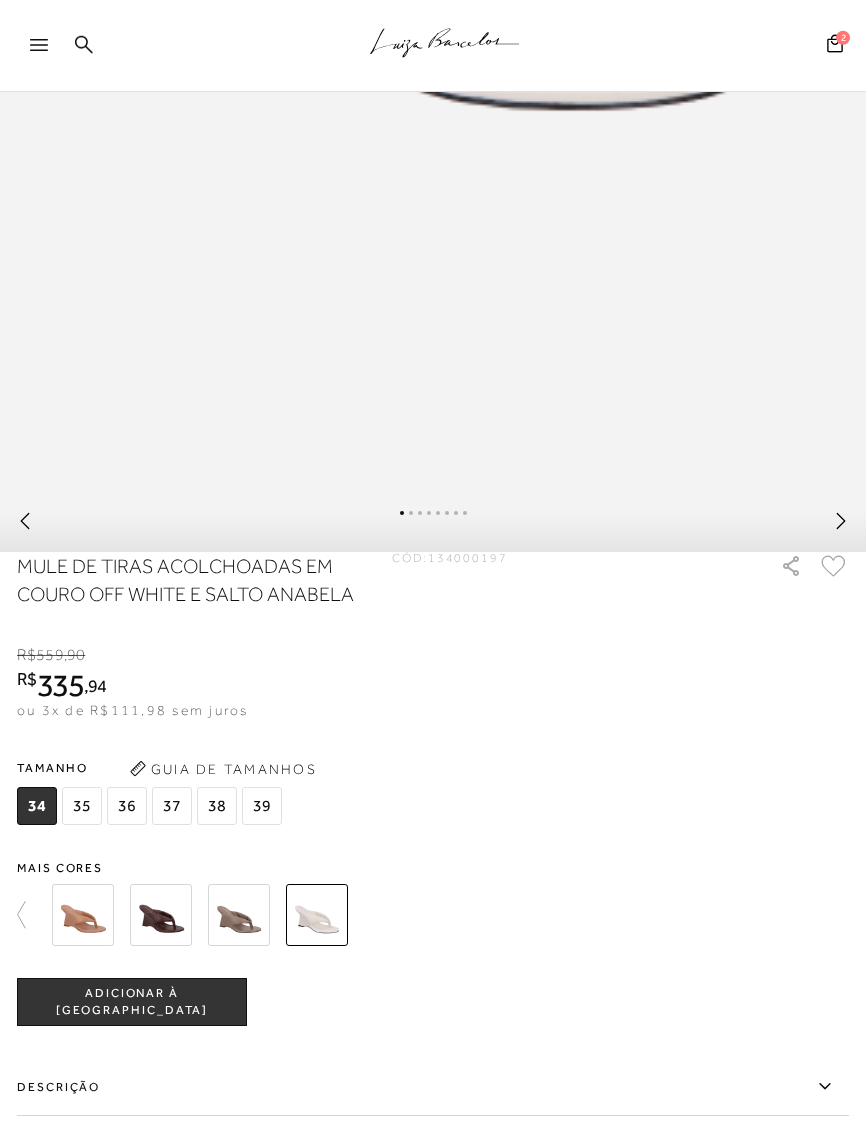 scroll, scrollTop: 956, scrollLeft: 0, axis: vertical 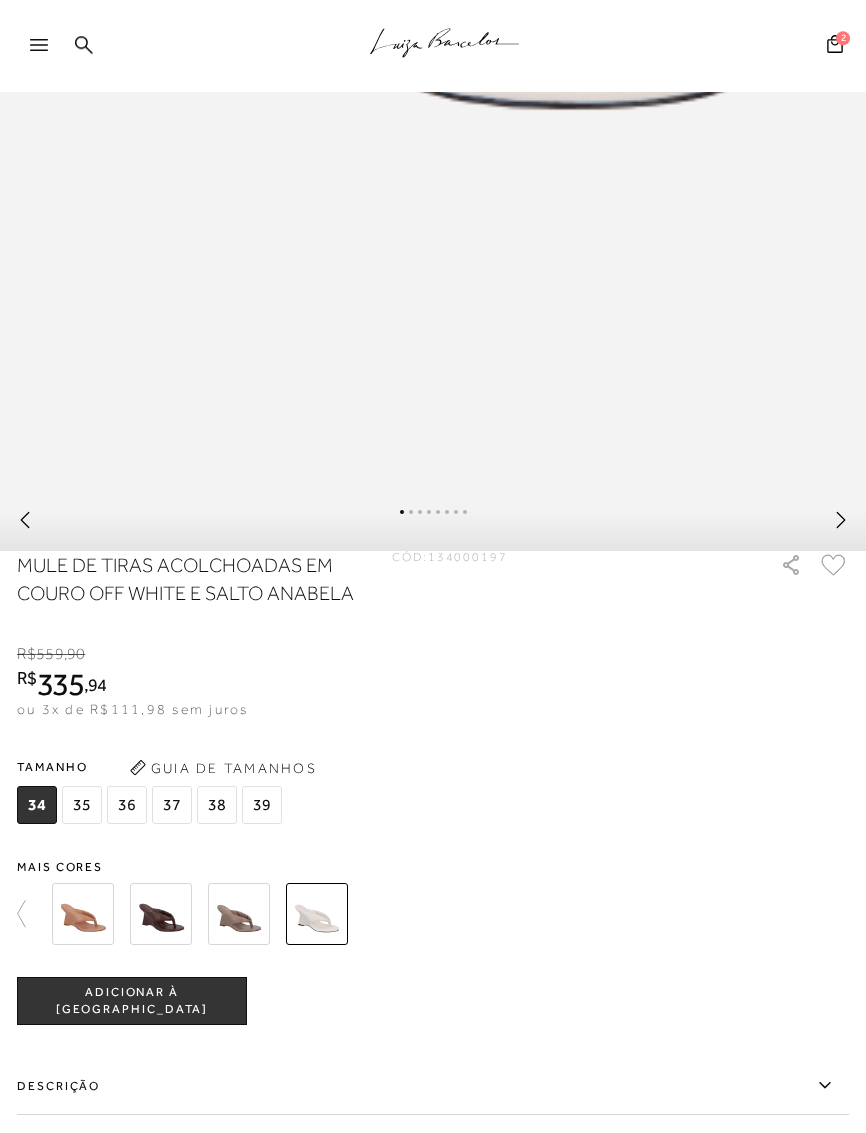 click at bounding box center (239, 914) 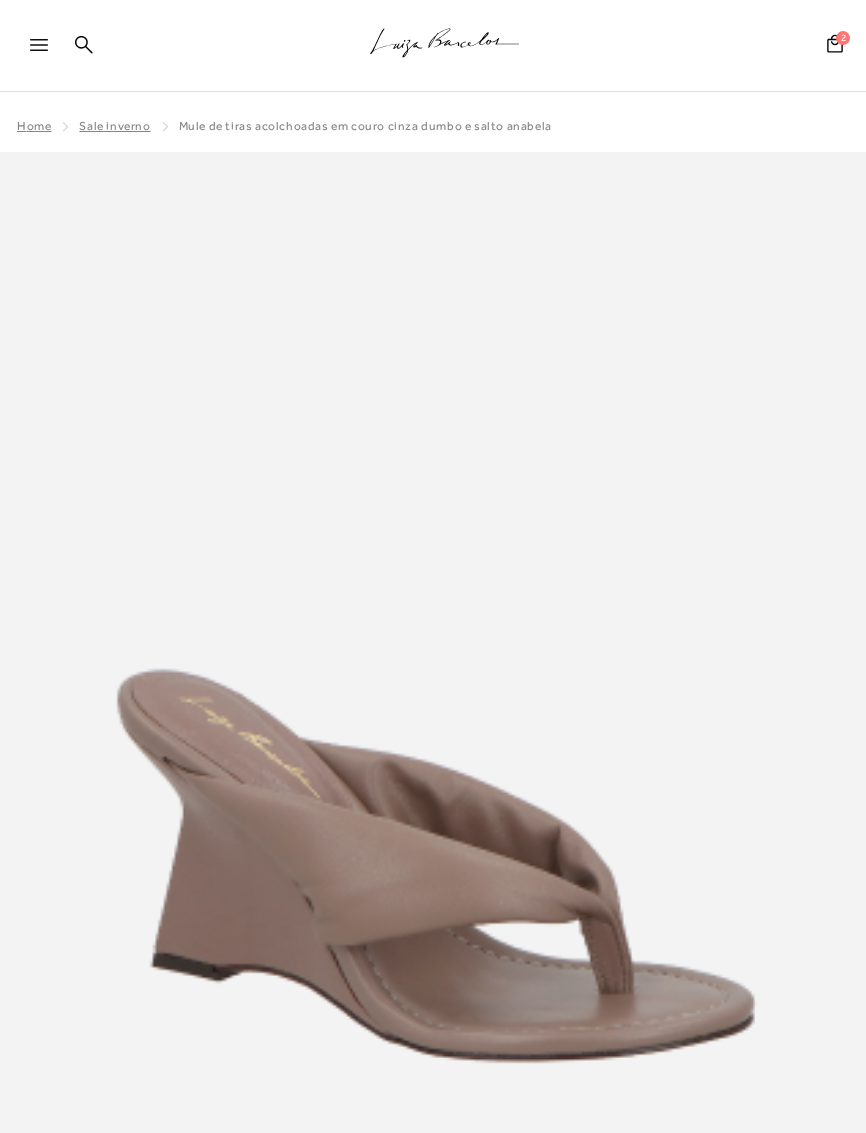 scroll, scrollTop: 712, scrollLeft: 0, axis: vertical 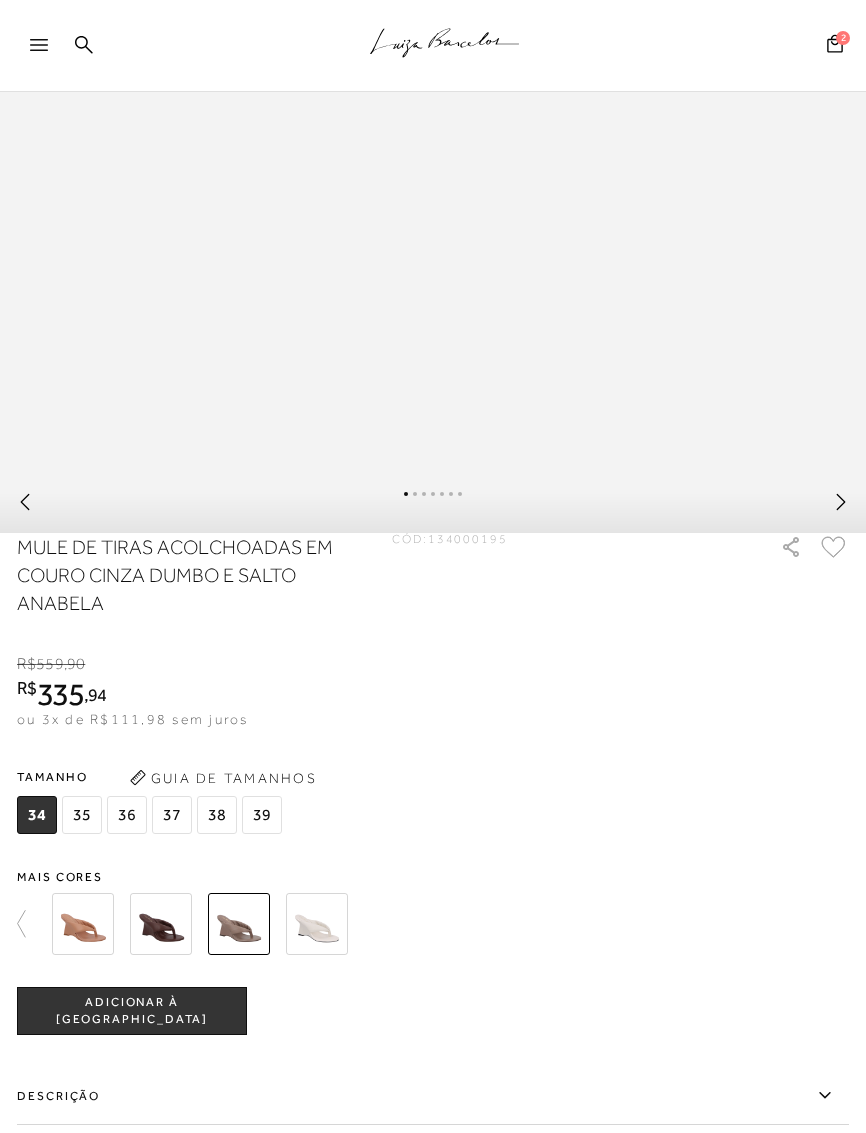 click at bounding box center [161, 924] 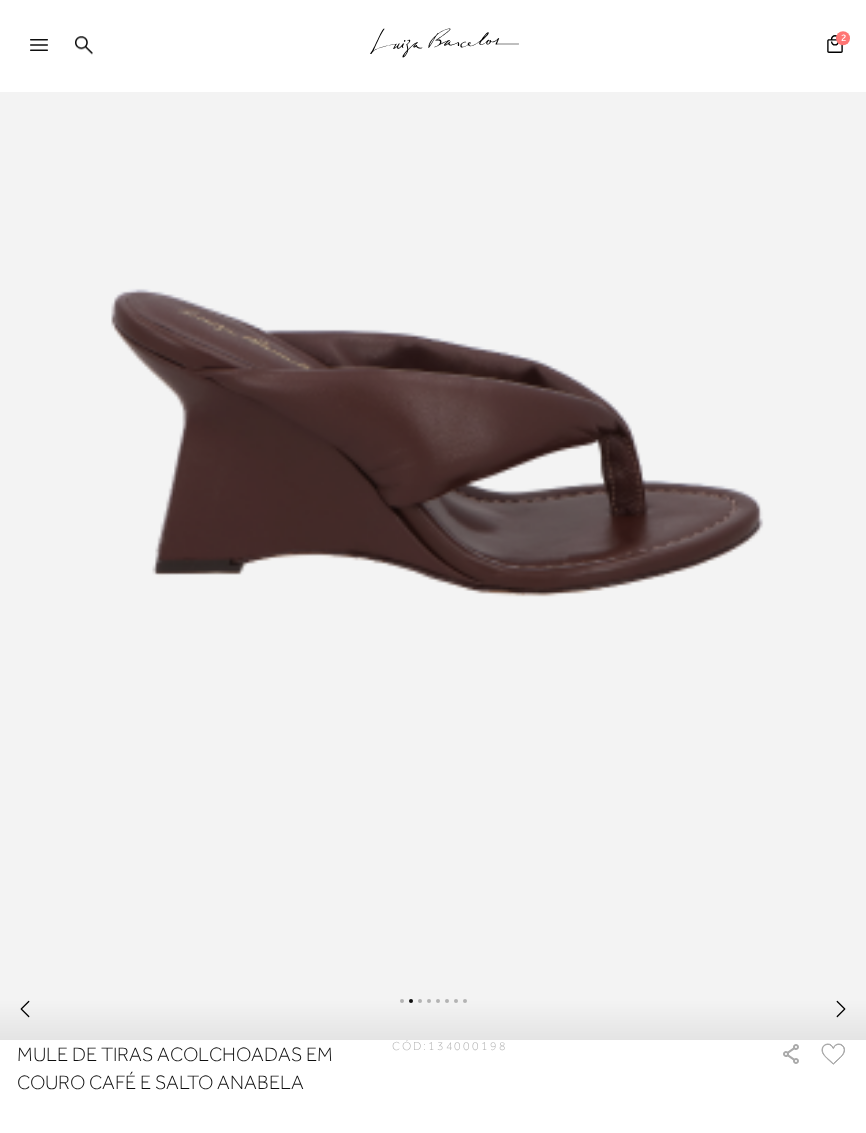 scroll, scrollTop: 467, scrollLeft: 0, axis: vertical 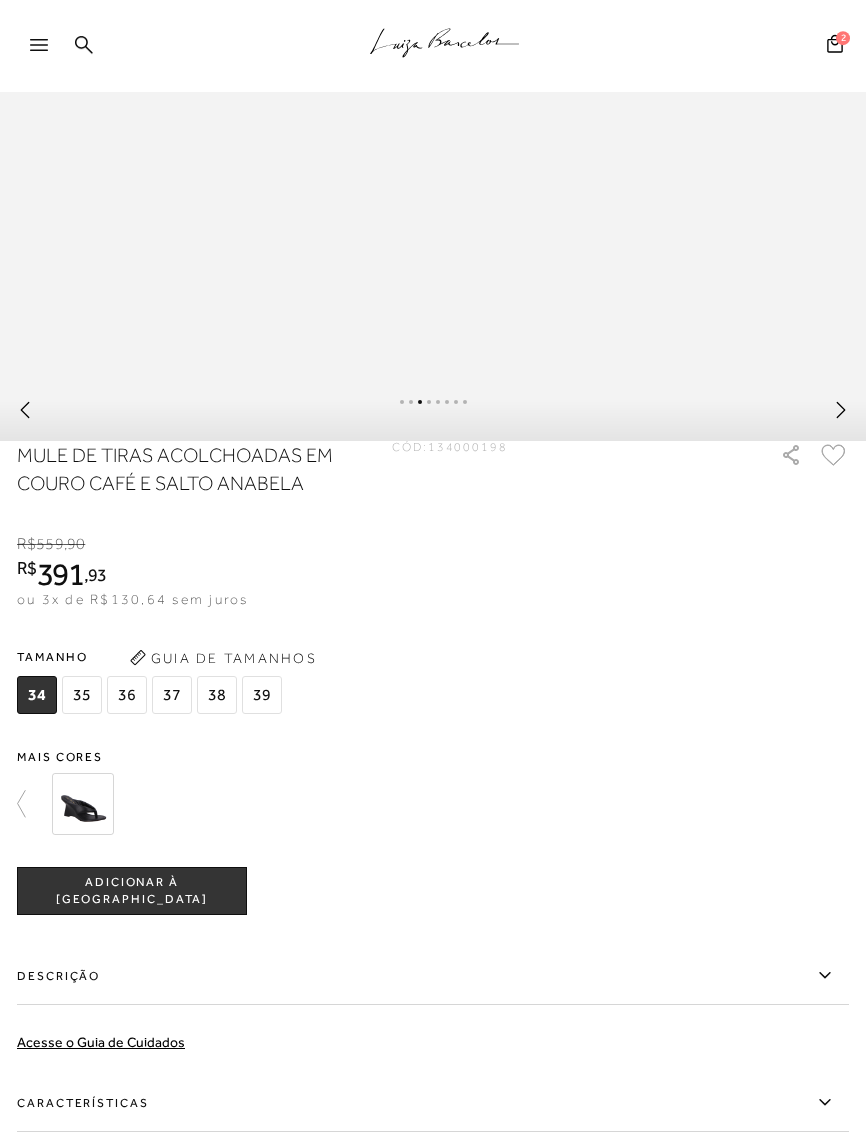 click 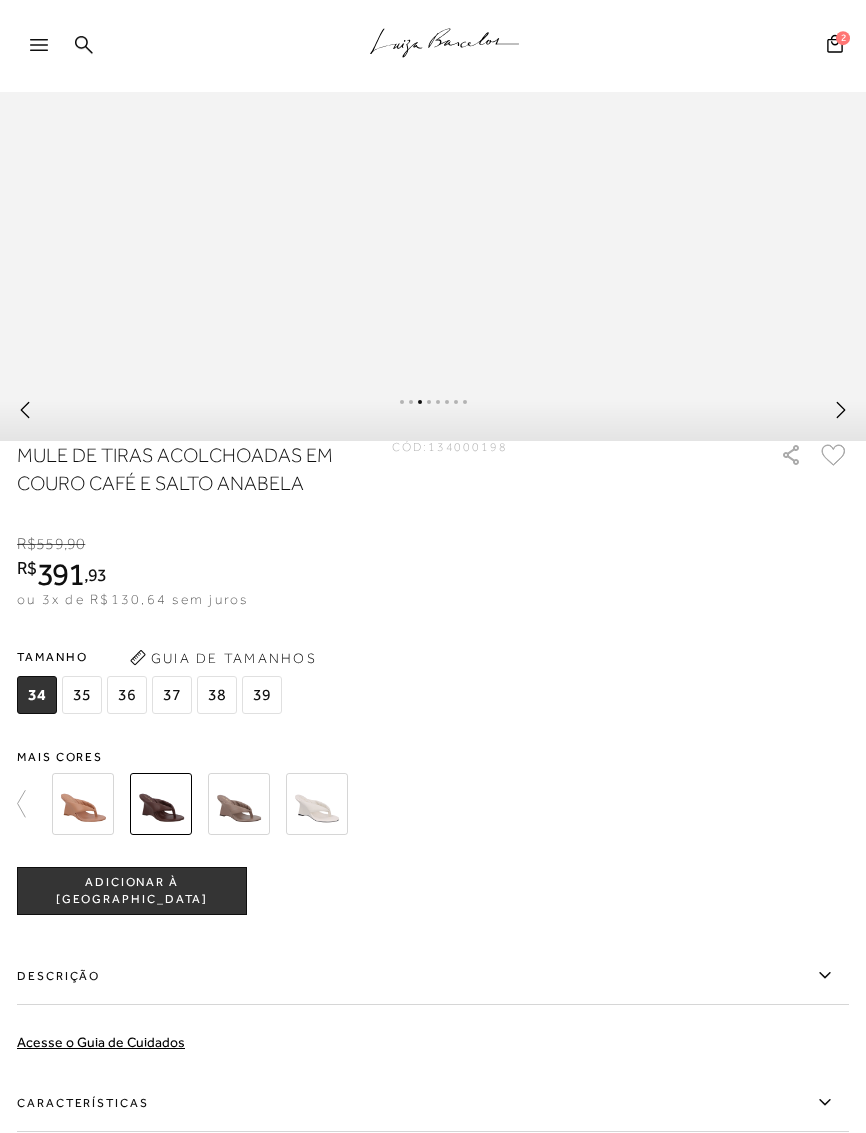 scroll, scrollTop: 1066, scrollLeft: 0, axis: vertical 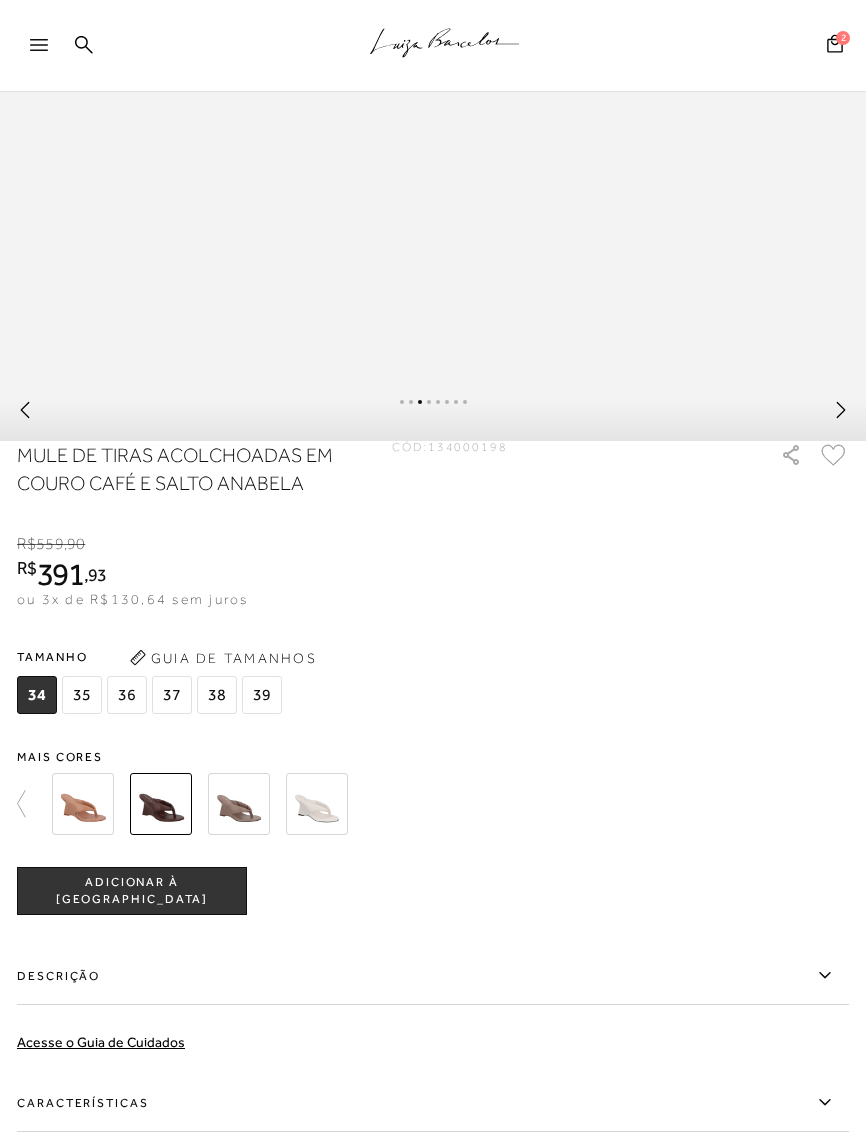 click at bounding box center (239, 804) 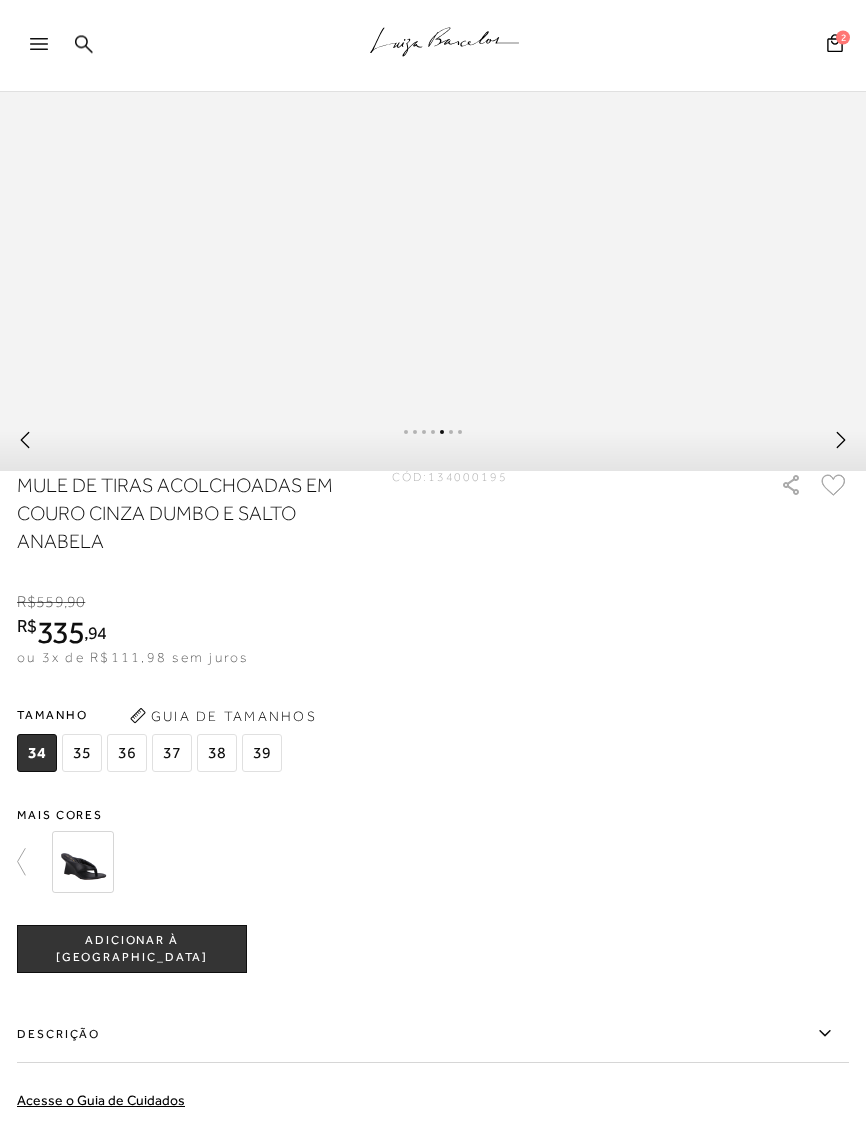 scroll, scrollTop: 1036, scrollLeft: 0, axis: vertical 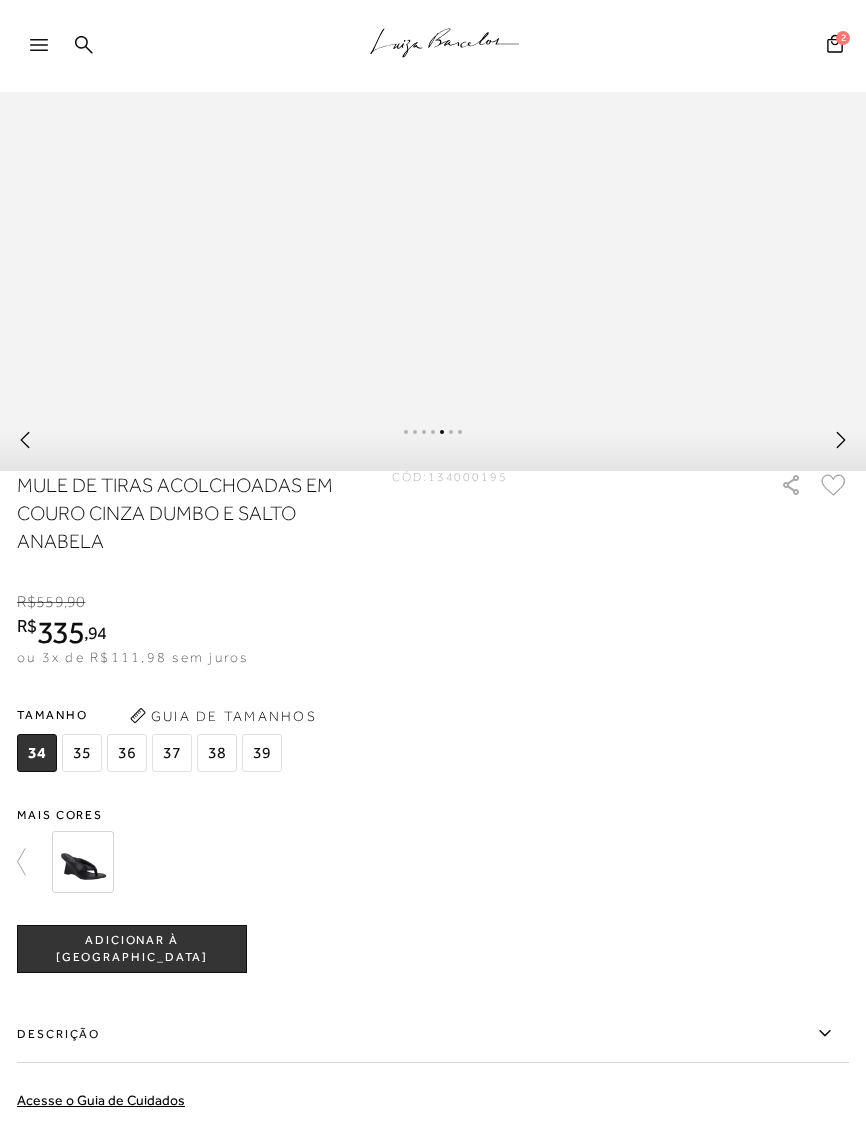 click 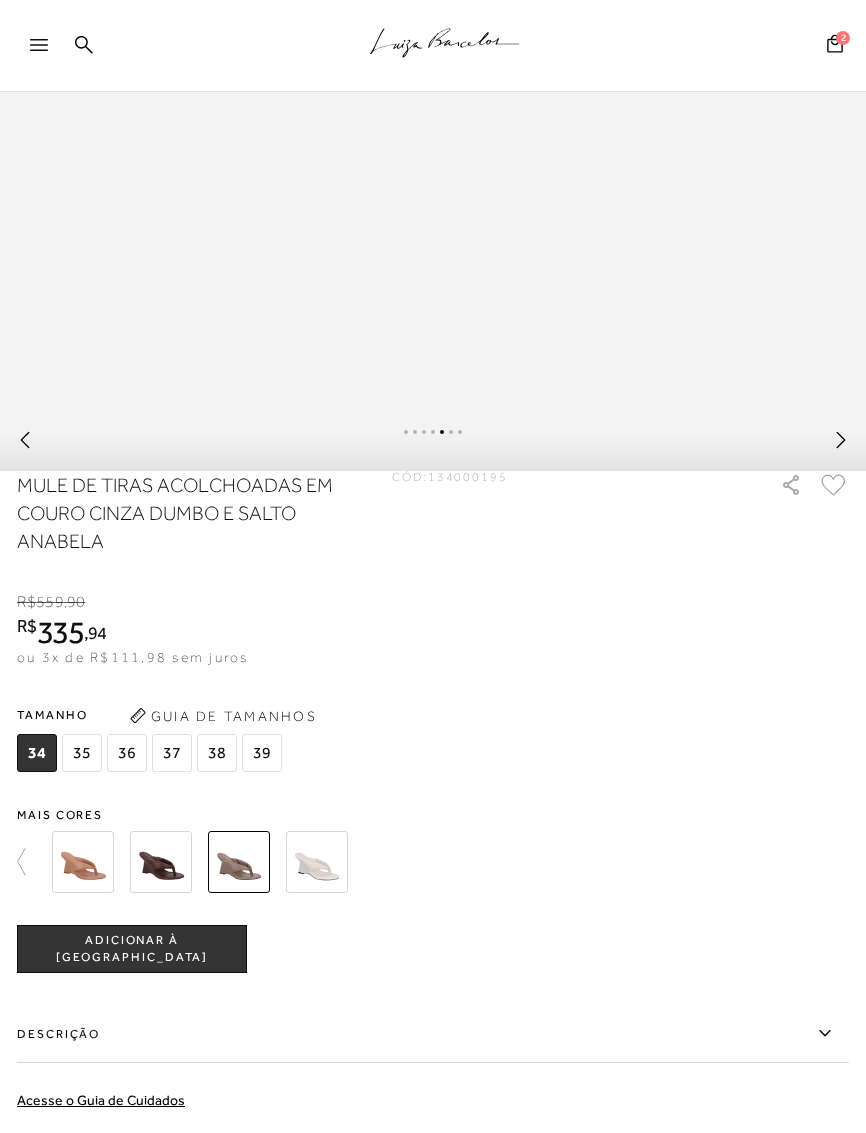 click 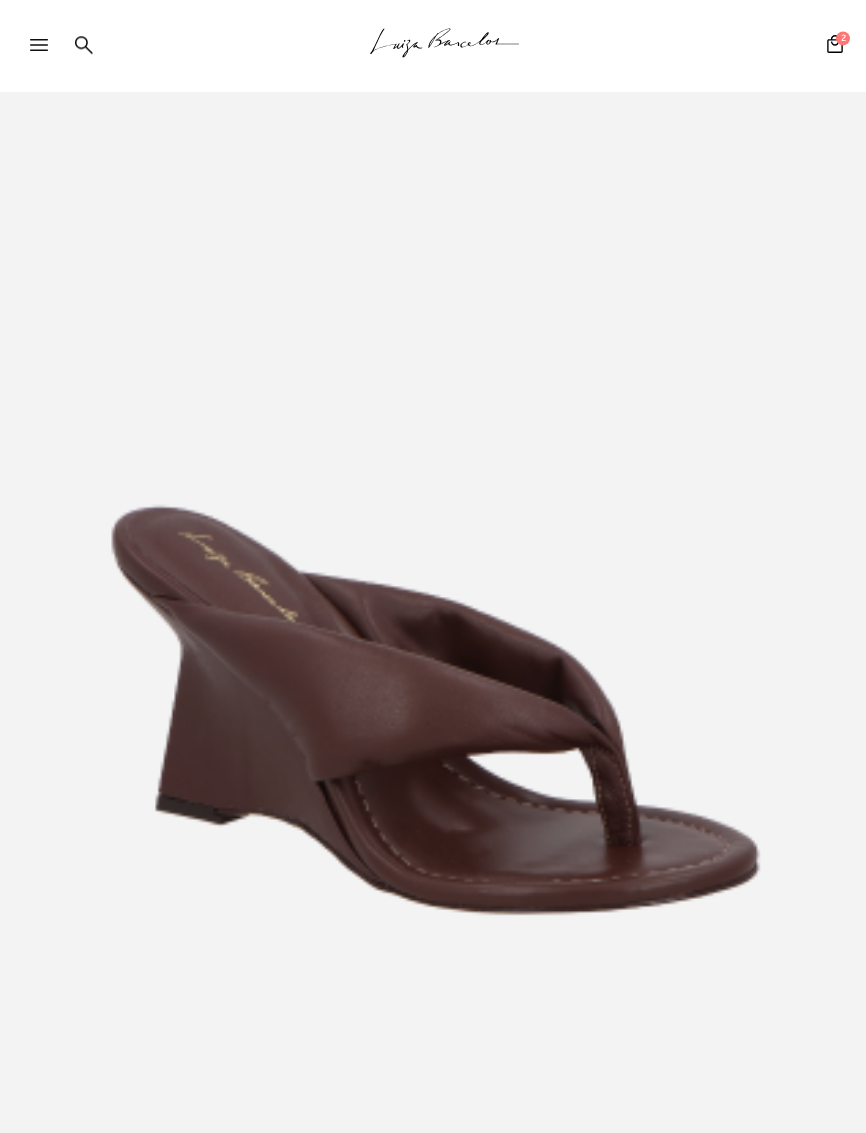 scroll, scrollTop: 0, scrollLeft: 0, axis: both 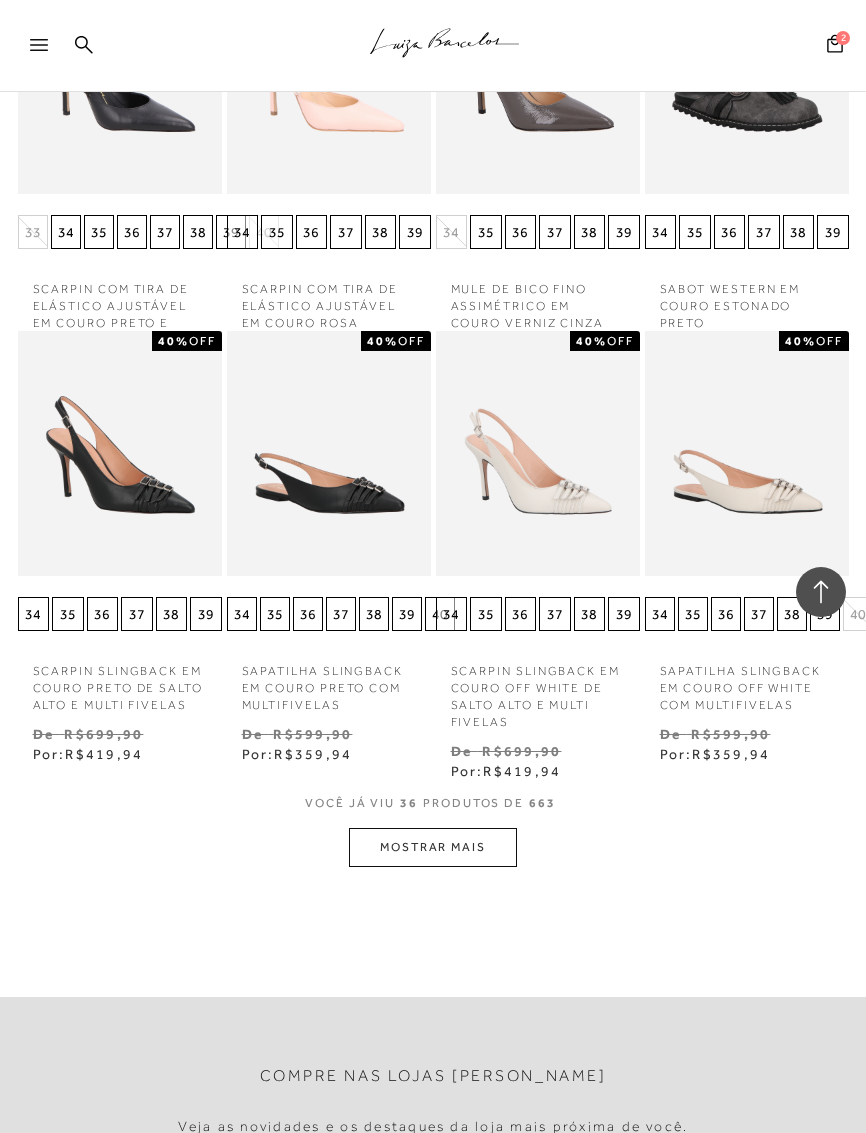 click on "MOSTRAR MAIS" at bounding box center (433, 847) 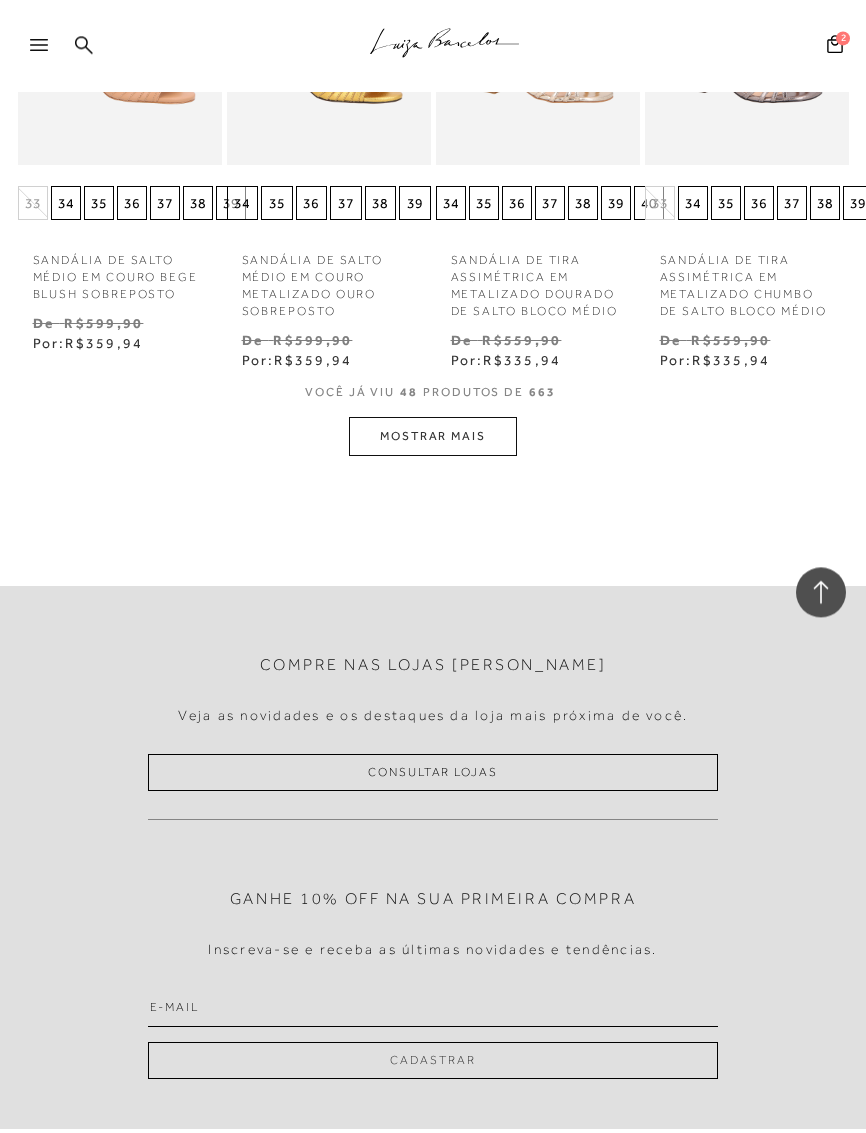 scroll, scrollTop: 4610, scrollLeft: 0, axis: vertical 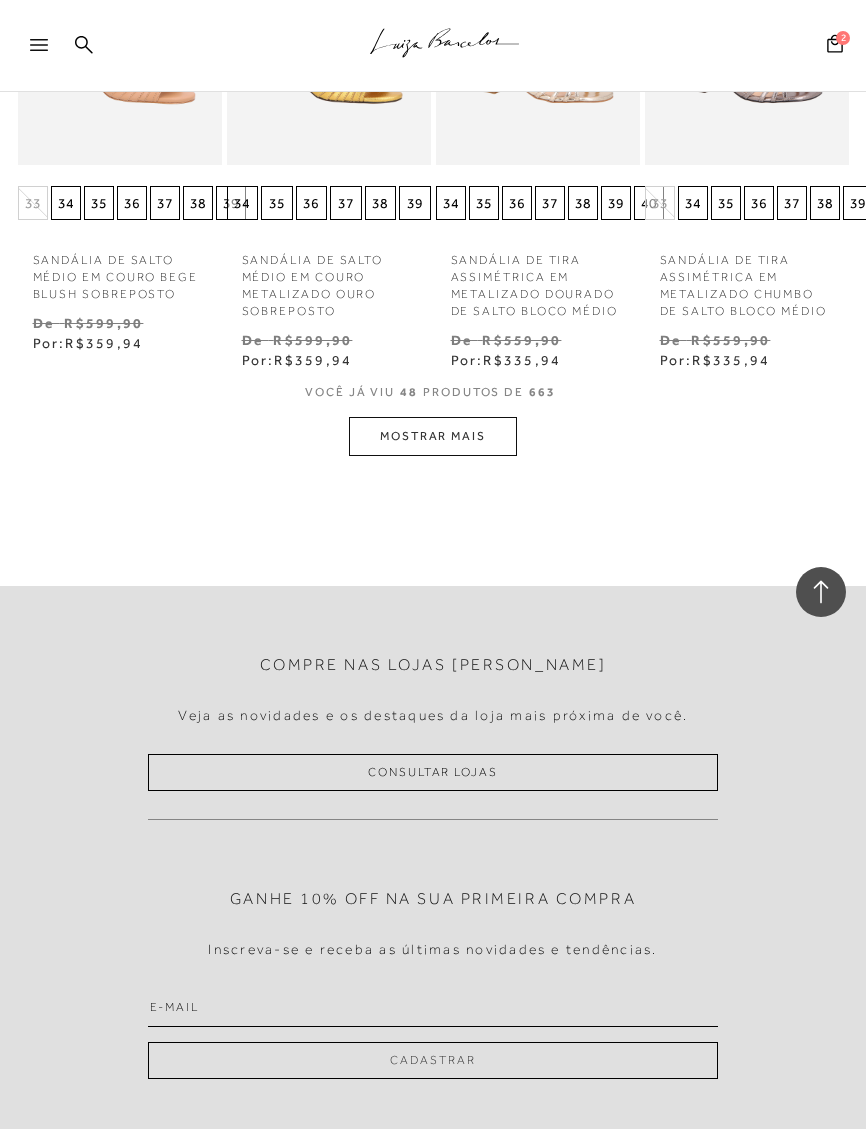 click on "MOSTRAR MAIS" at bounding box center (433, 436) 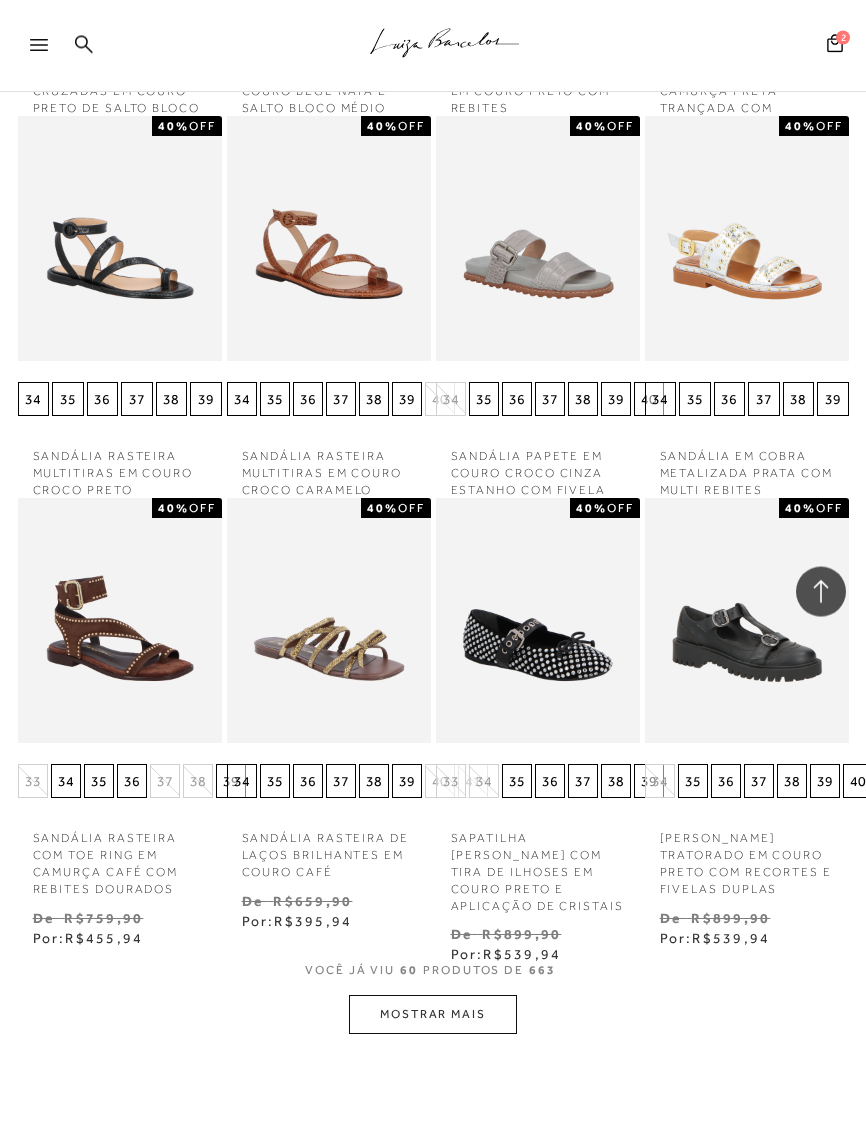 scroll, scrollTop: 5215, scrollLeft: 0, axis: vertical 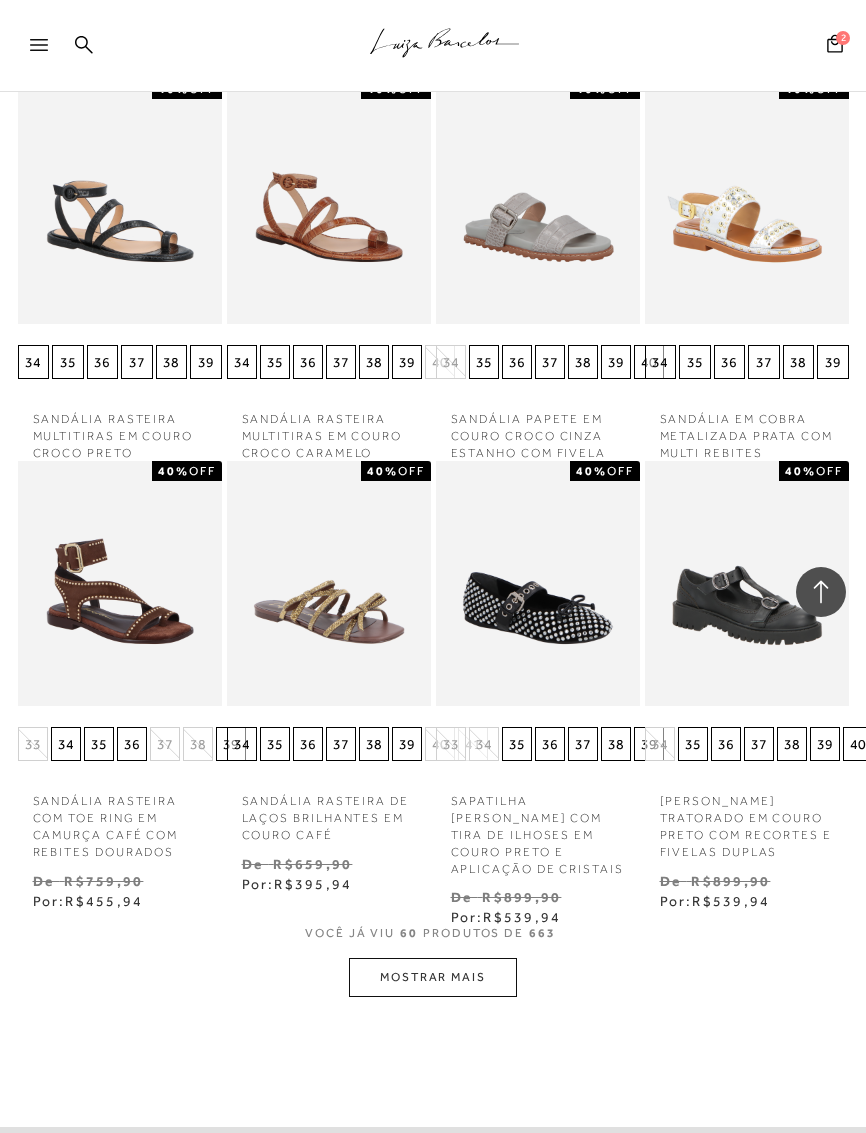 click on "MOSTRAR MAIS" at bounding box center [433, 977] 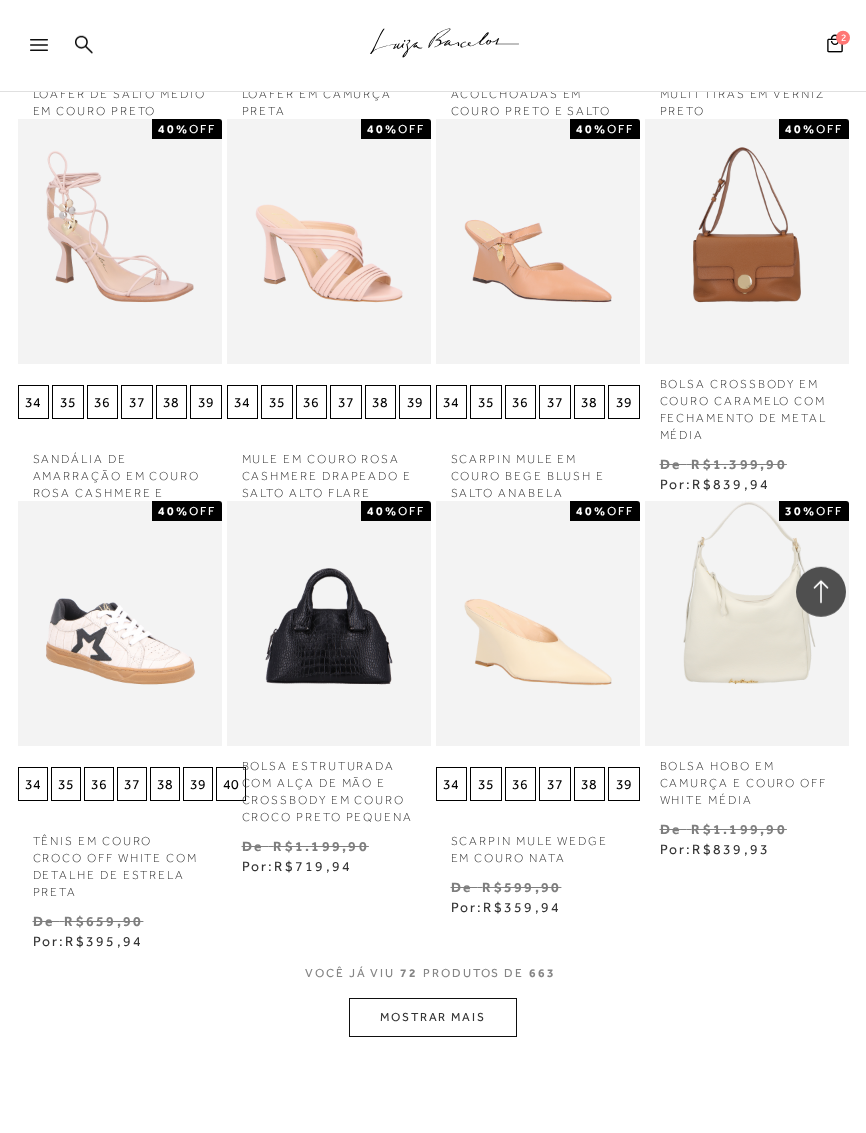 scroll, scrollTop: 6322, scrollLeft: 0, axis: vertical 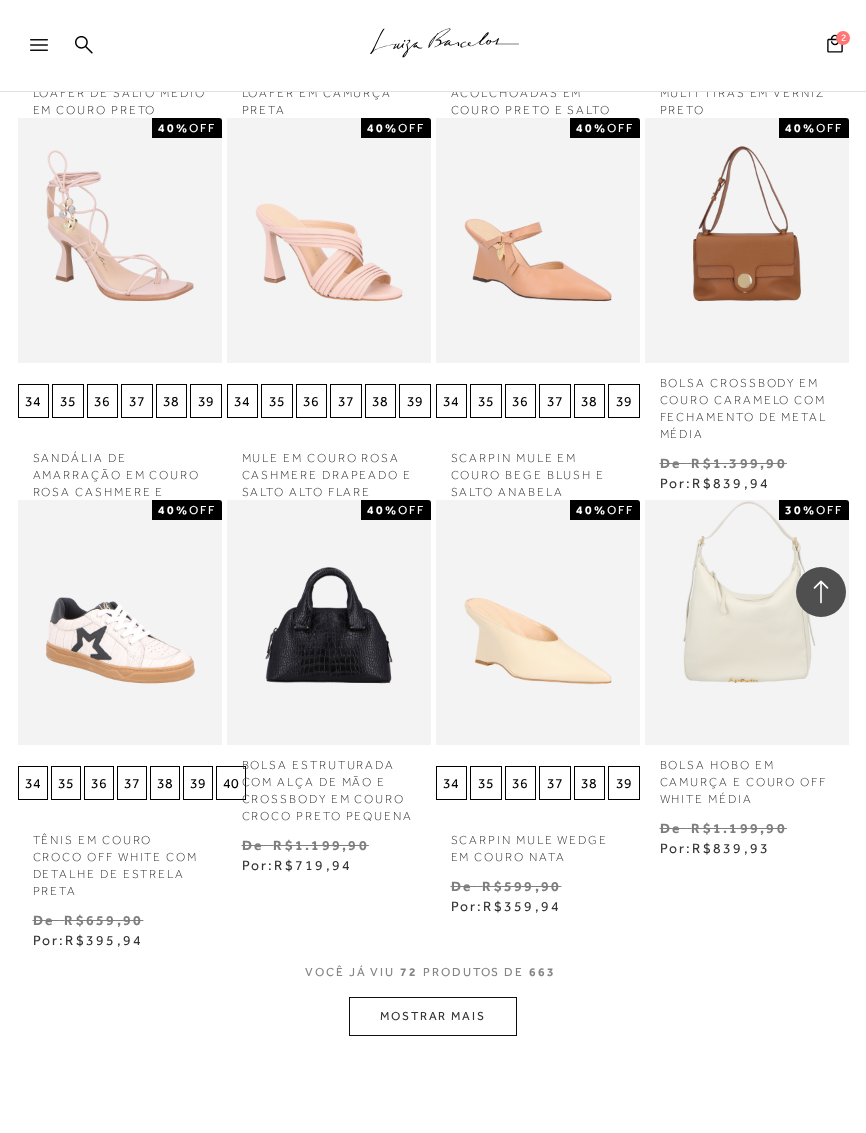 click on "MOSTRAR MAIS" at bounding box center (433, 1016) 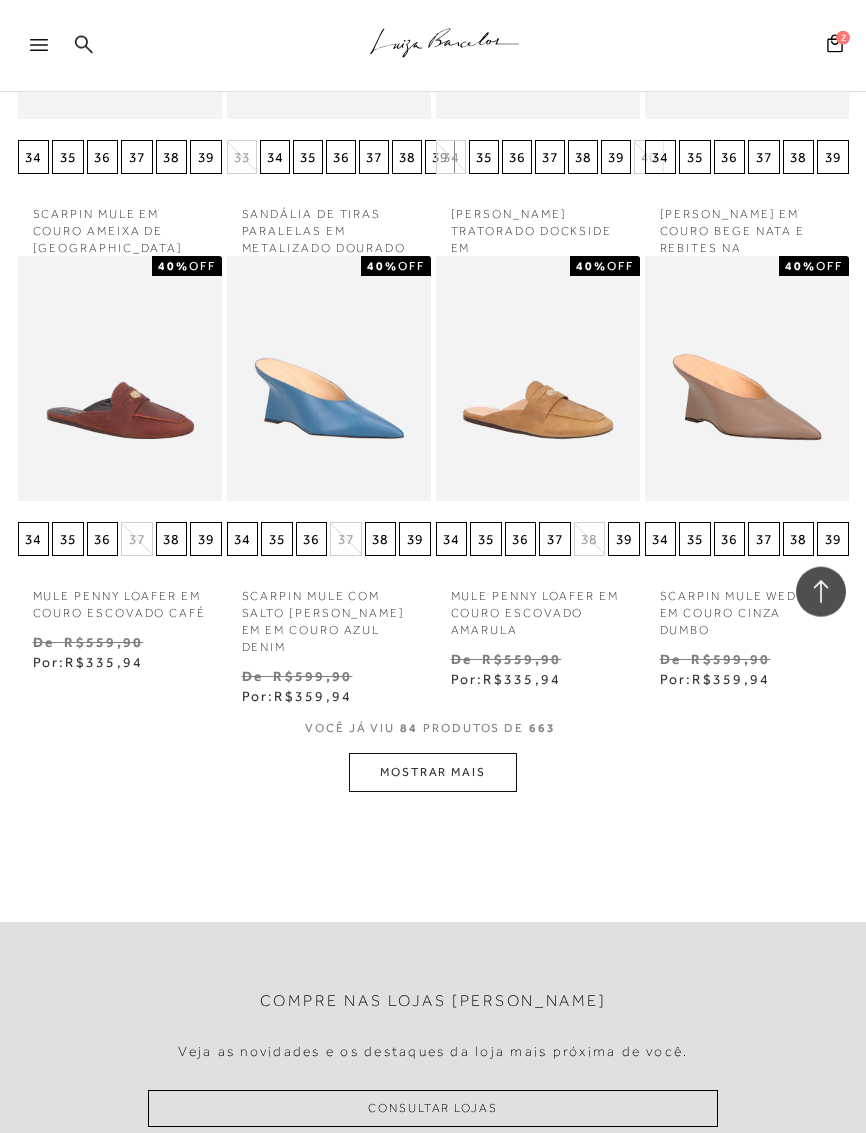 scroll, scrollTop: 7713, scrollLeft: 0, axis: vertical 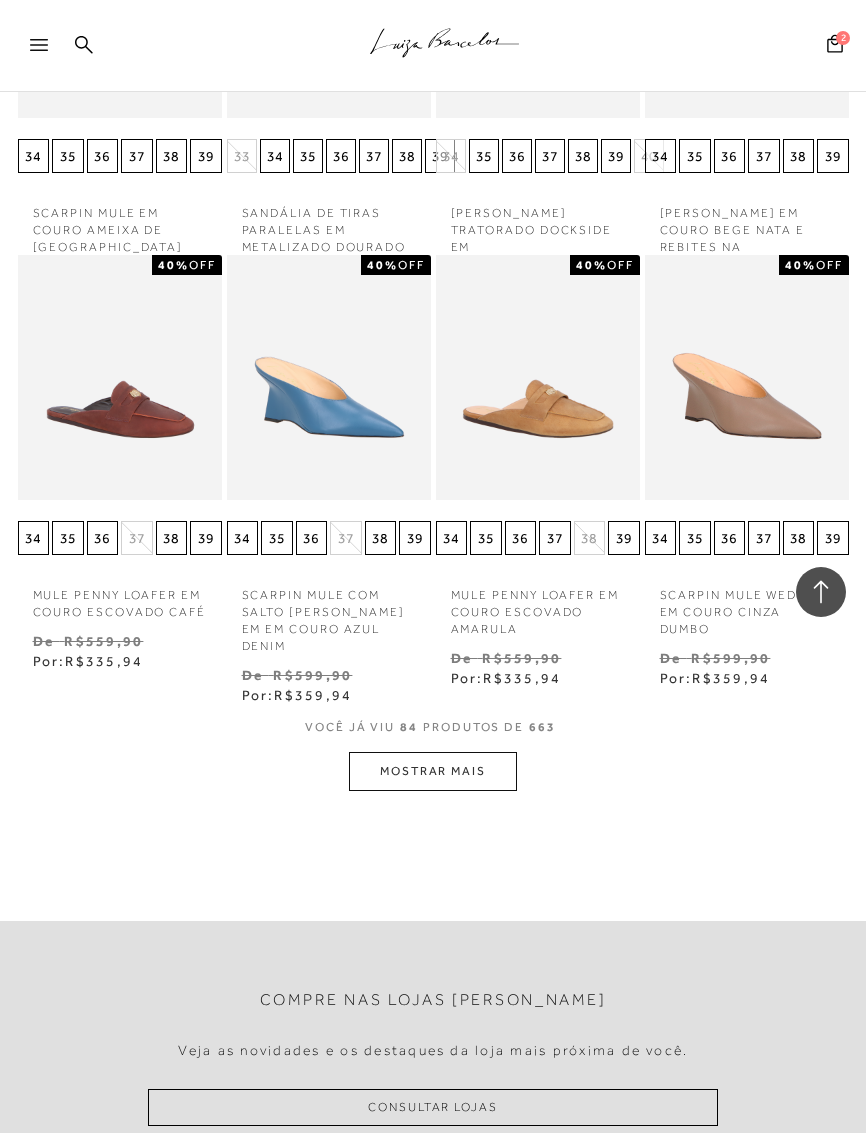 click on "MOSTRAR MAIS" at bounding box center (433, 771) 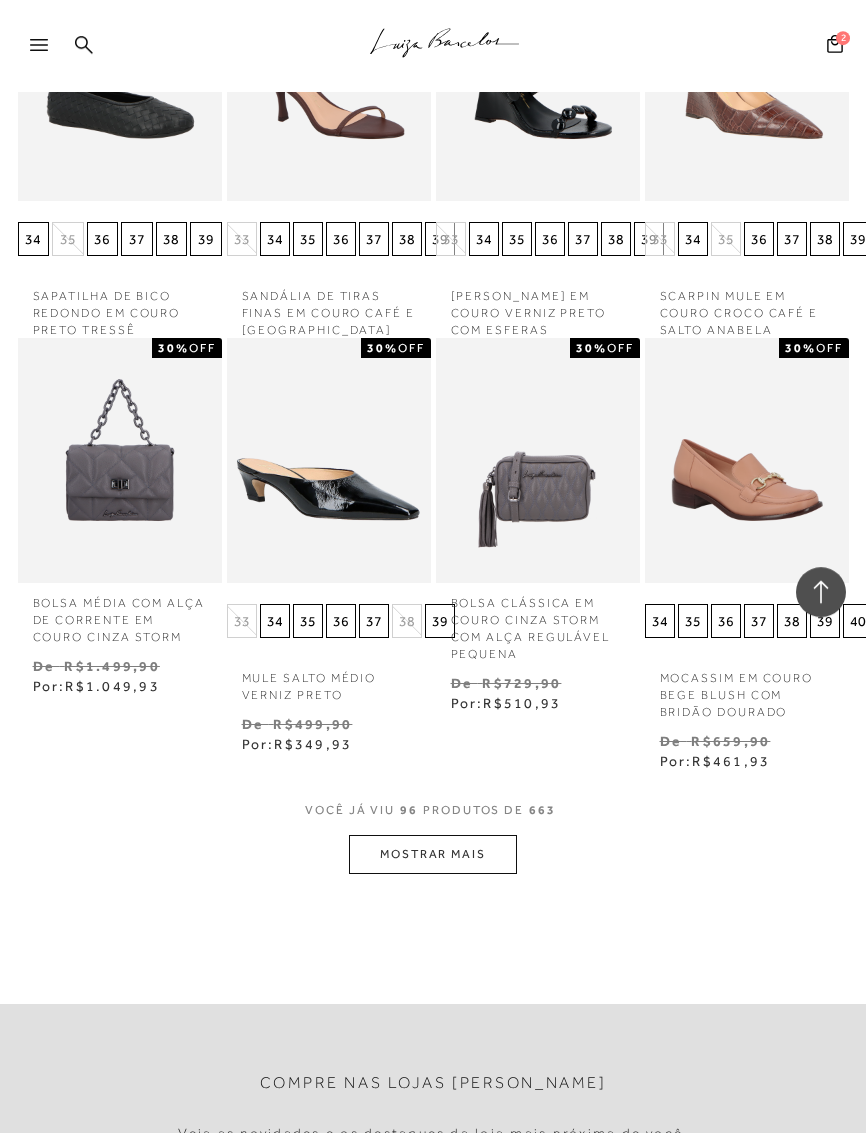 scroll, scrollTop: 8776, scrollLeft: 0, axis: vertical 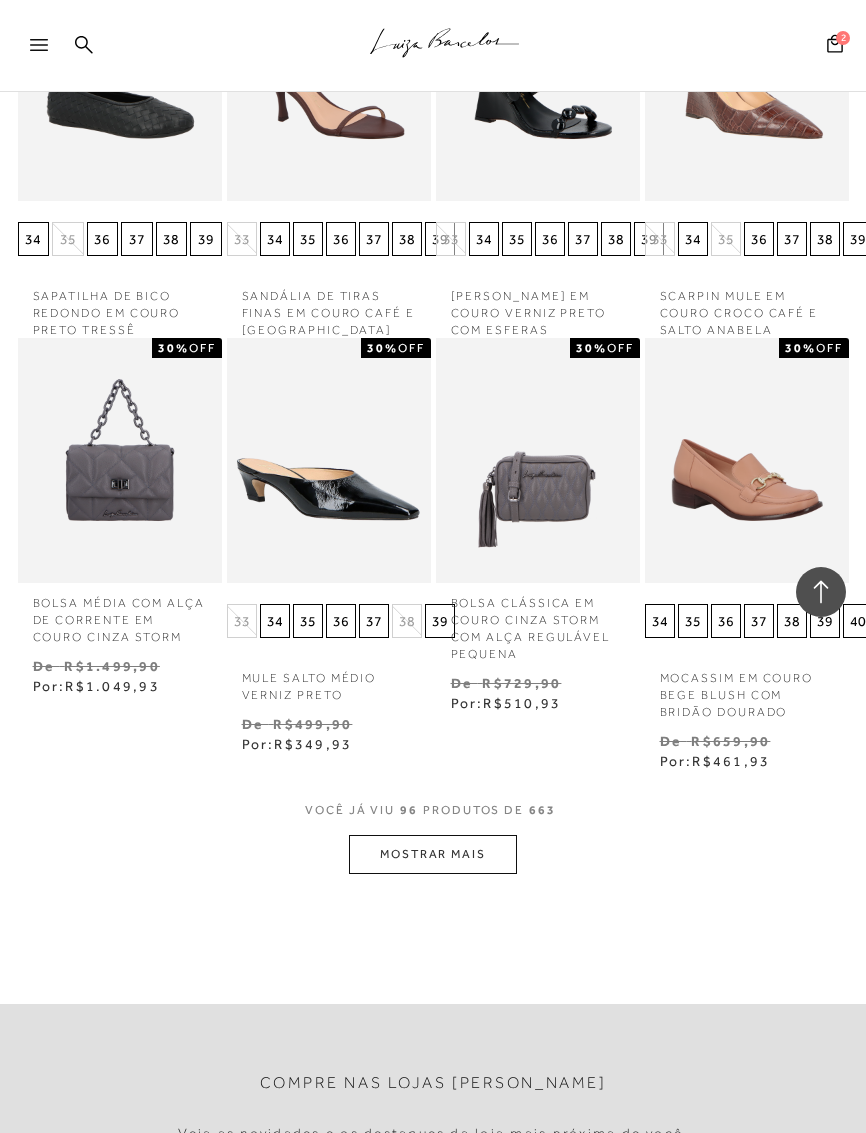 click on "MOSTRAR MAIS" at bounding box center [433, 854] 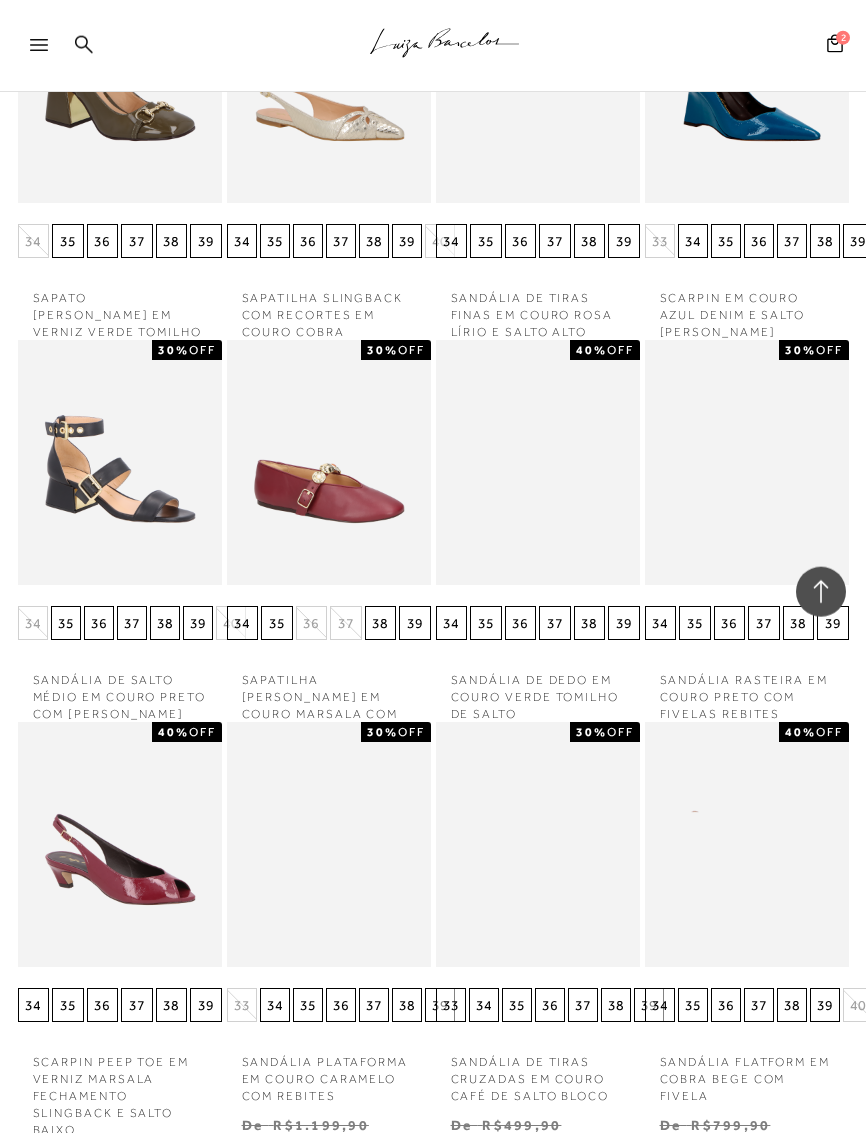 scroll, scrollTop: 9539, scrollLeft: 0, axis: vertical 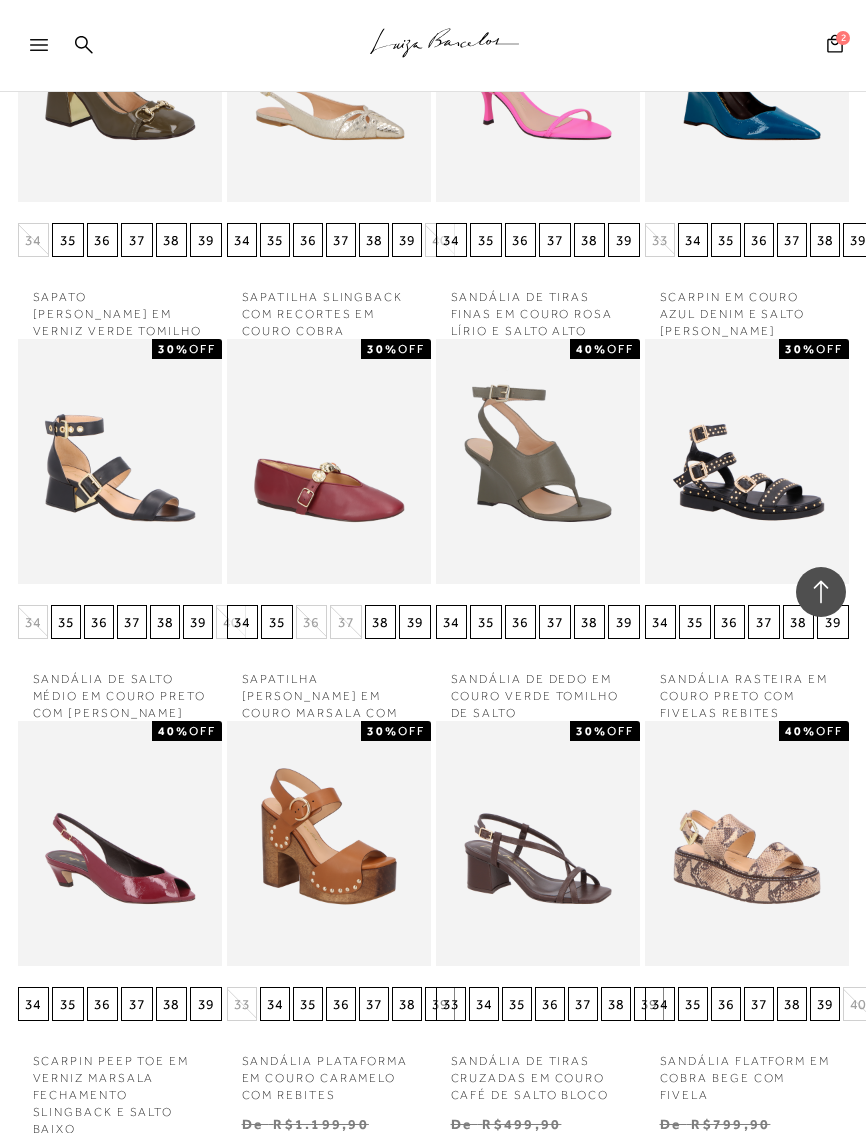 click at bounding box center (538, 462) 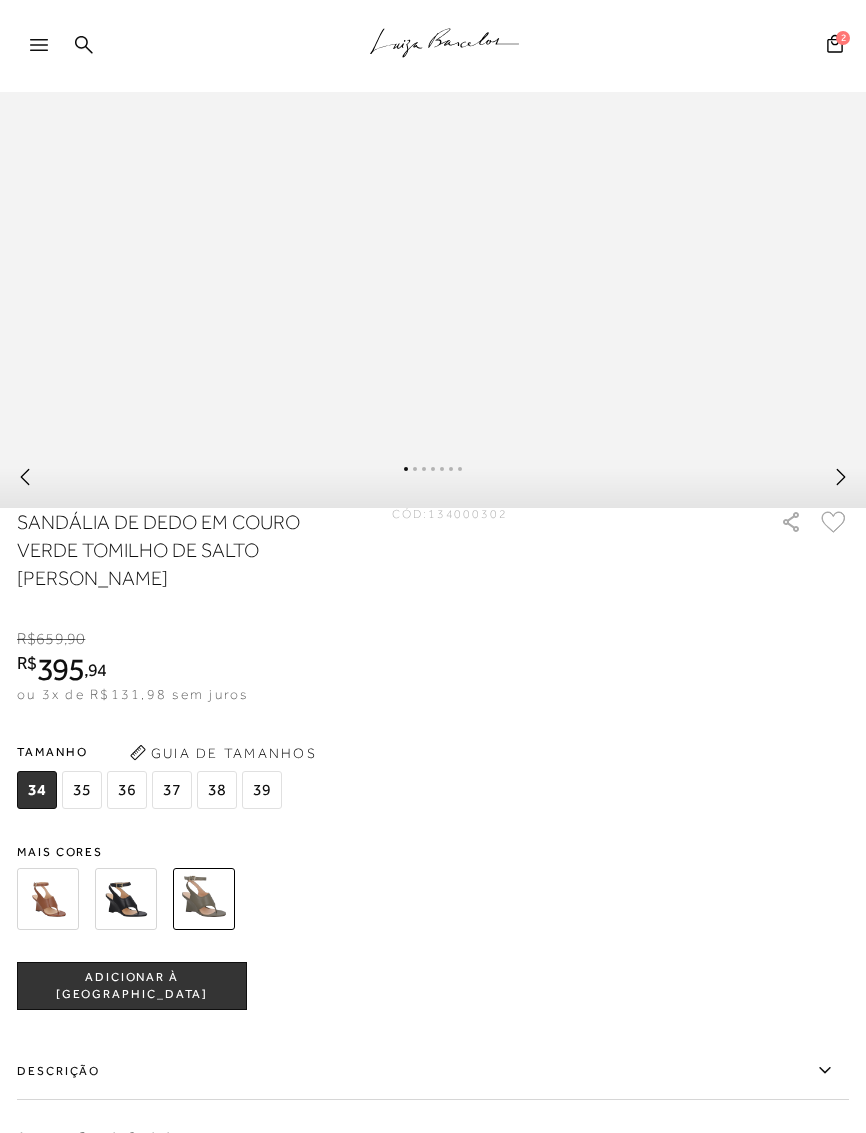 scroll, scrollTop: 1000, scrollLeft: 0, axis: vertical 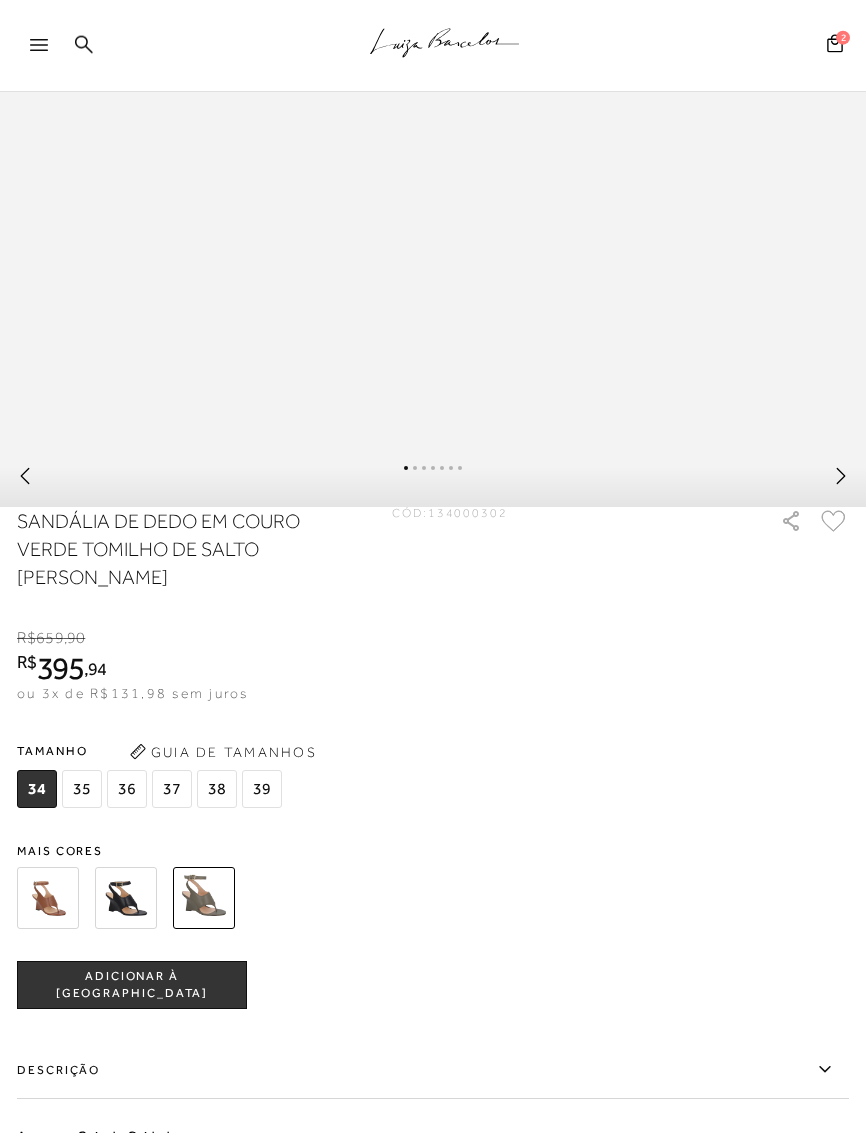click at bounding box center (48, 898) 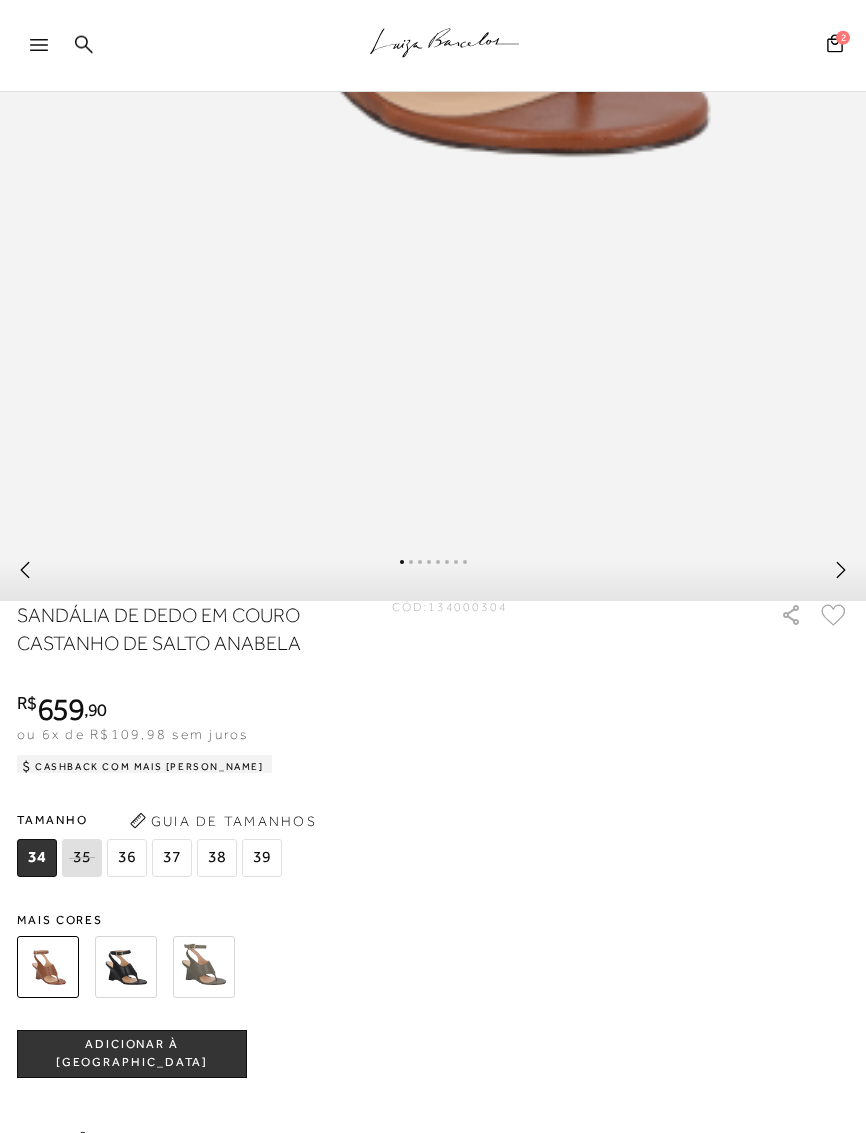 scroll, scrollTop: 907, scrollLeft: 0, axis: vertical 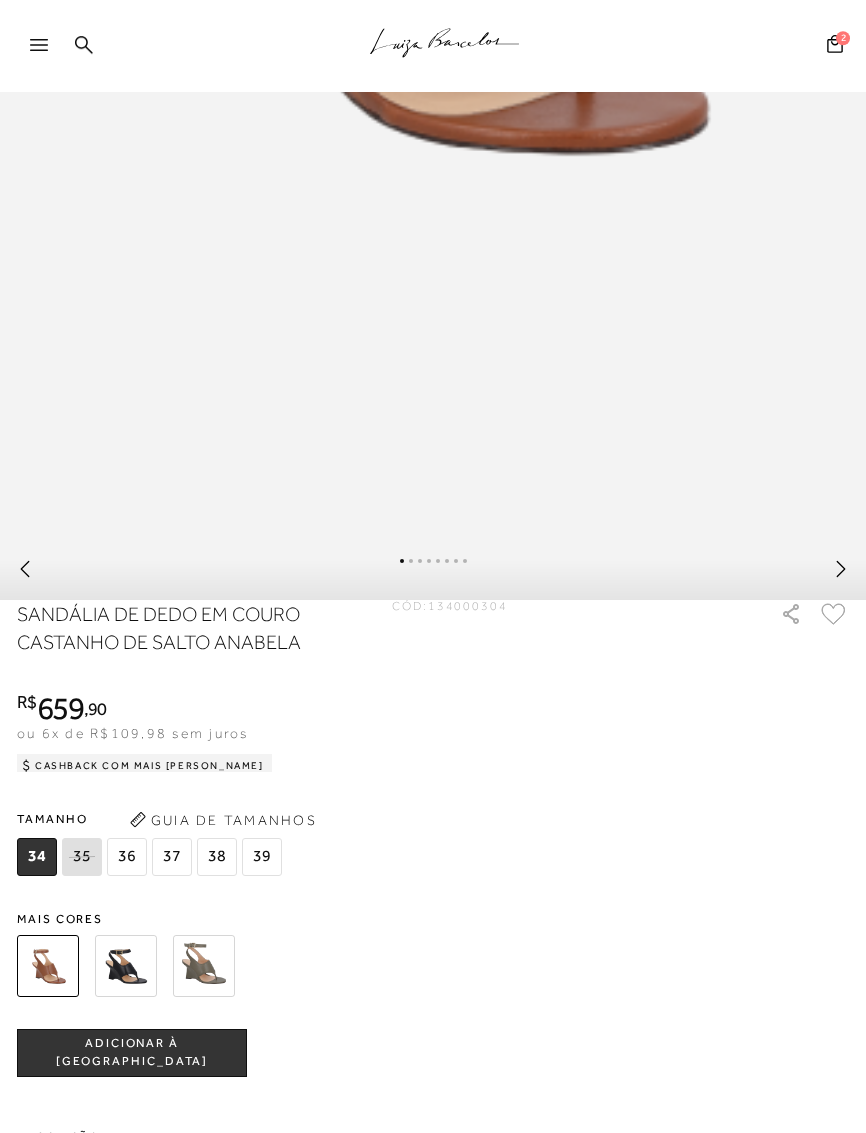 click at bounding box center [126, 966] 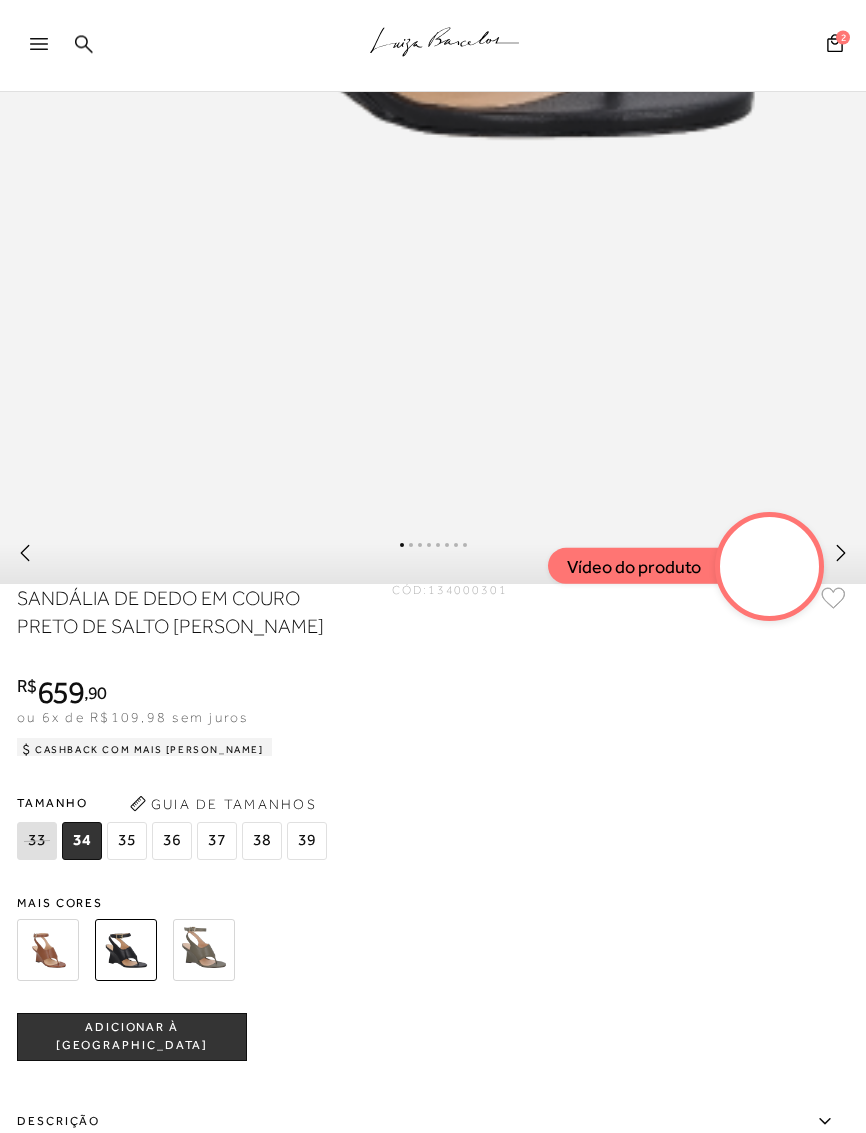 scroll, scrollTop: 923, scrollLeft: 0, axis: vertical 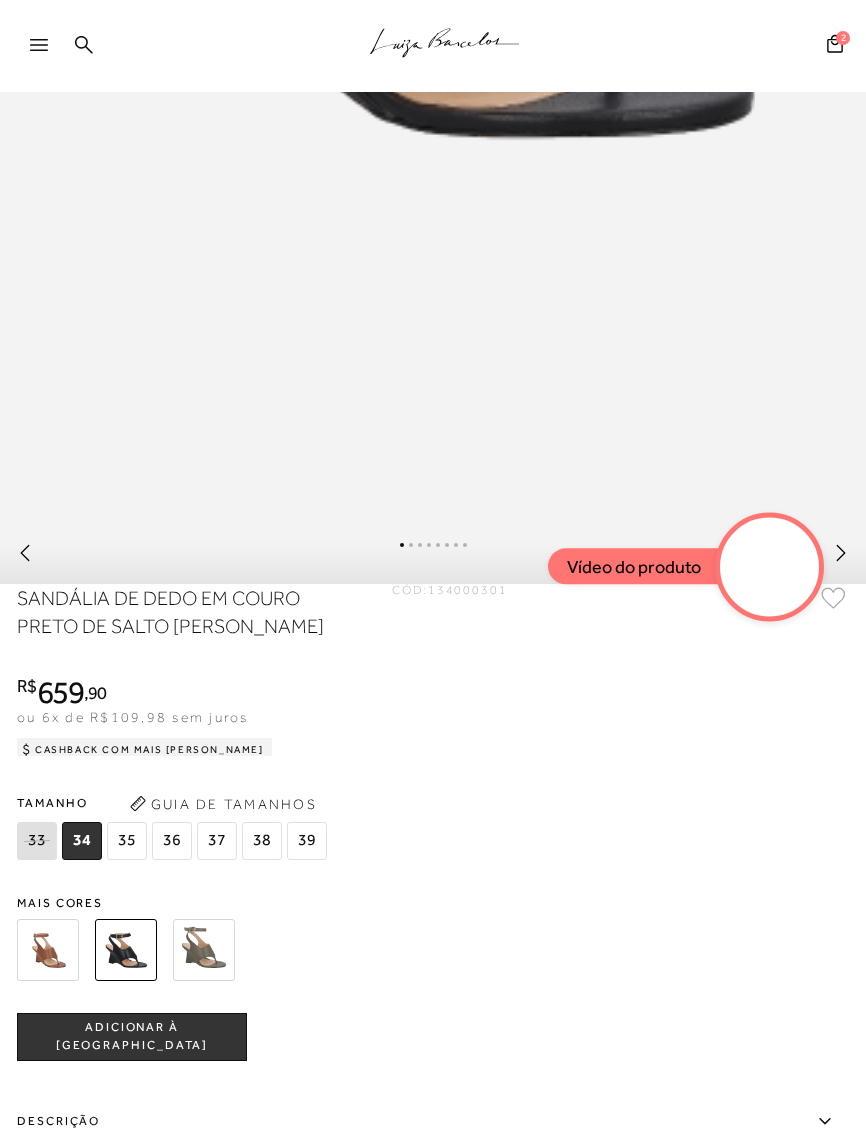 click at bounding box center [204, 950] 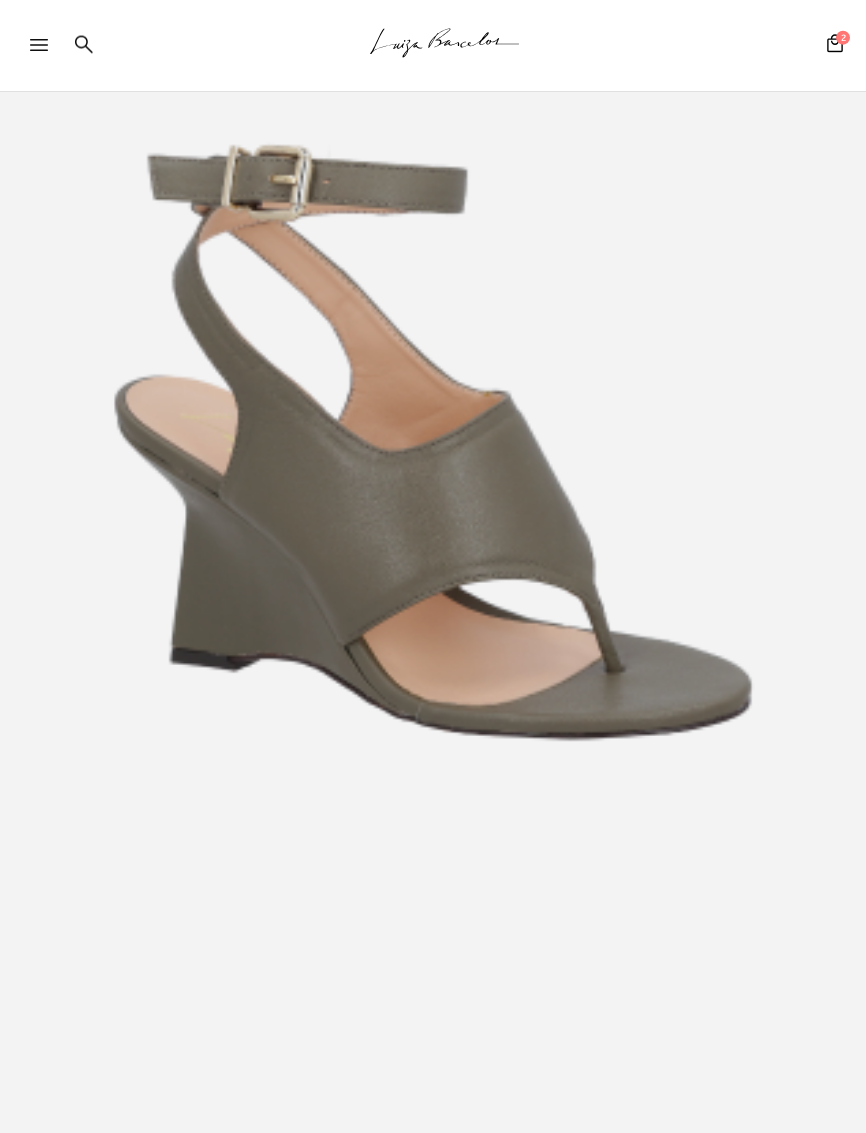scroll, scrollTop: 306, scrollLeft: 0, axis: vertical 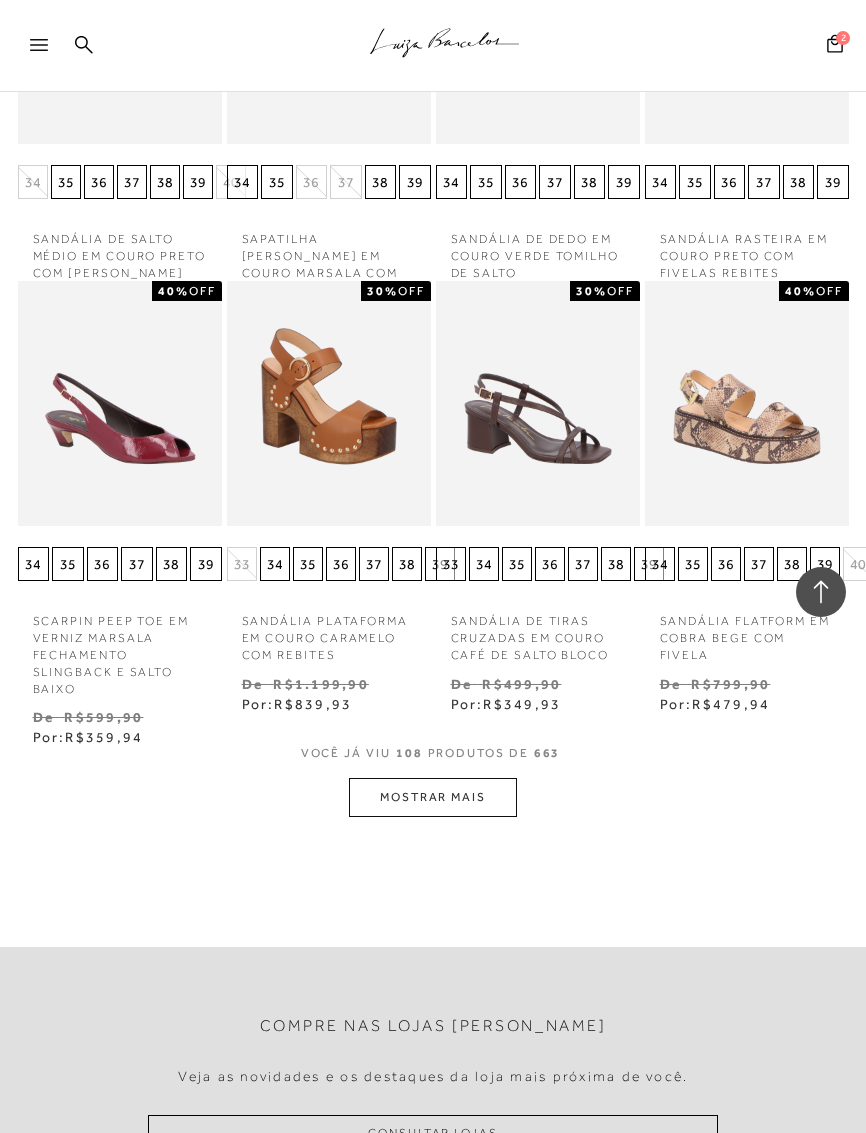 click on "MOSTRAR MAIS" at bounding box center (433, 797) 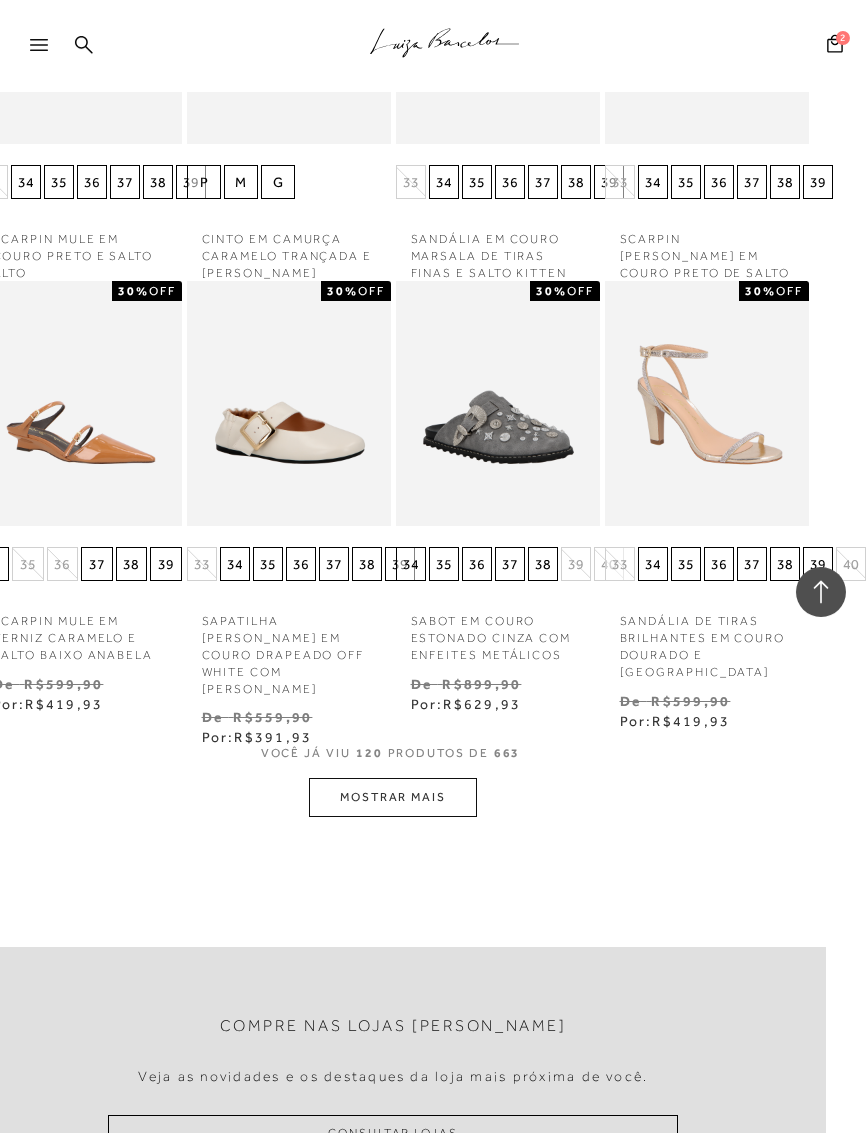 scroll, scrollTop: 11125, scrollLeft: 72, axis: both 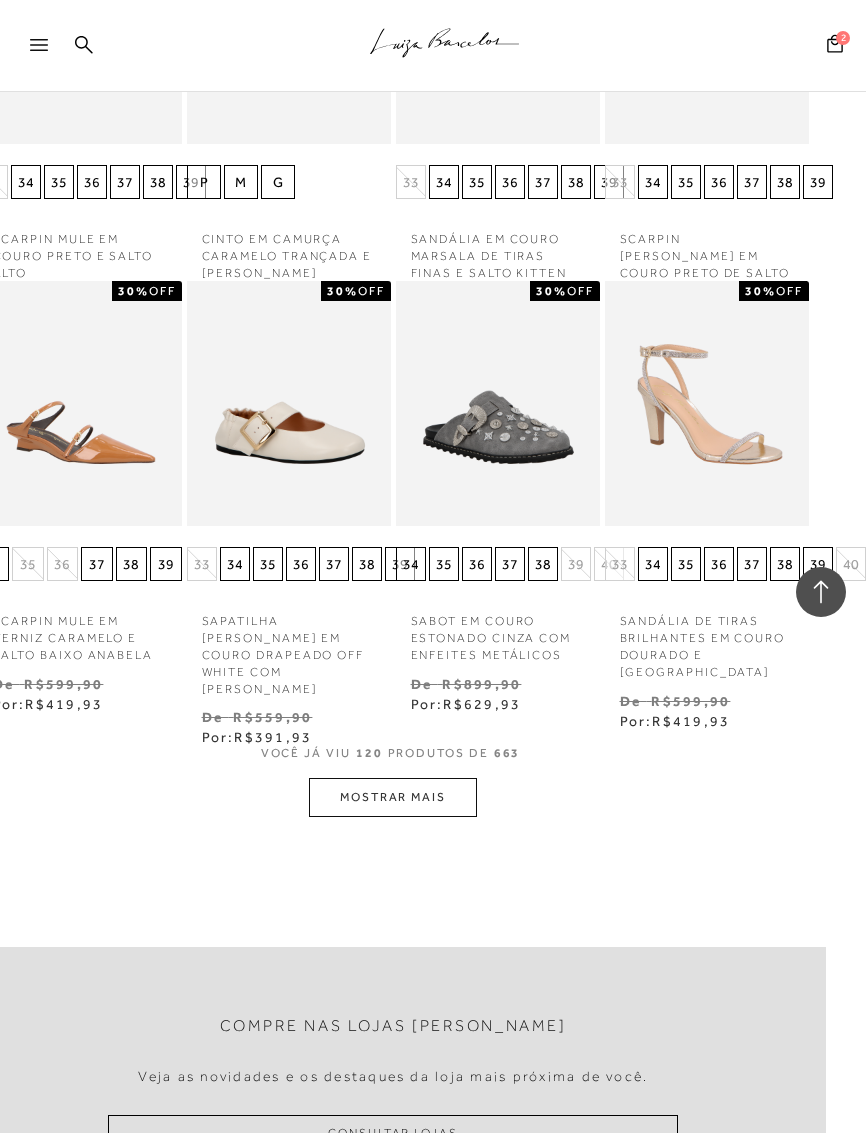 click on "MOSTRAR MAIS" at bounding box center (393, 797) 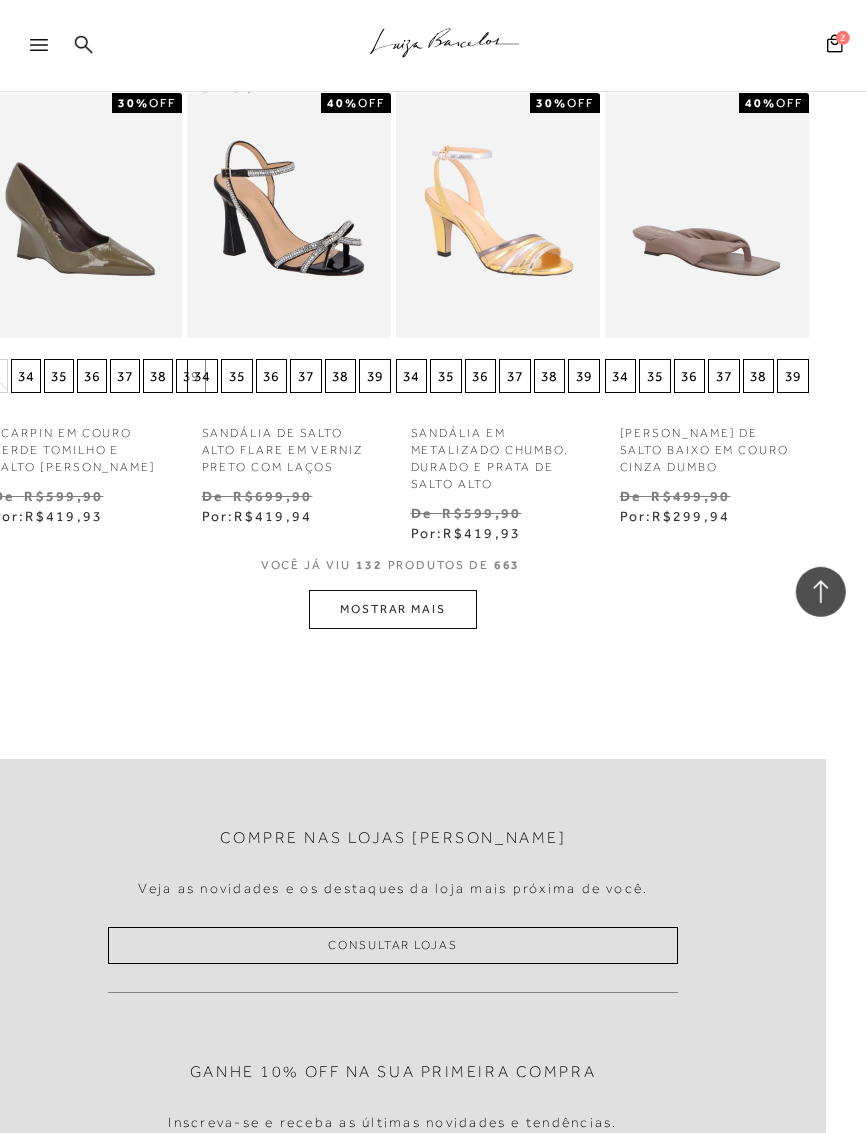 click on "MOSTRAR MAIS" at bounding box center [393, 609] 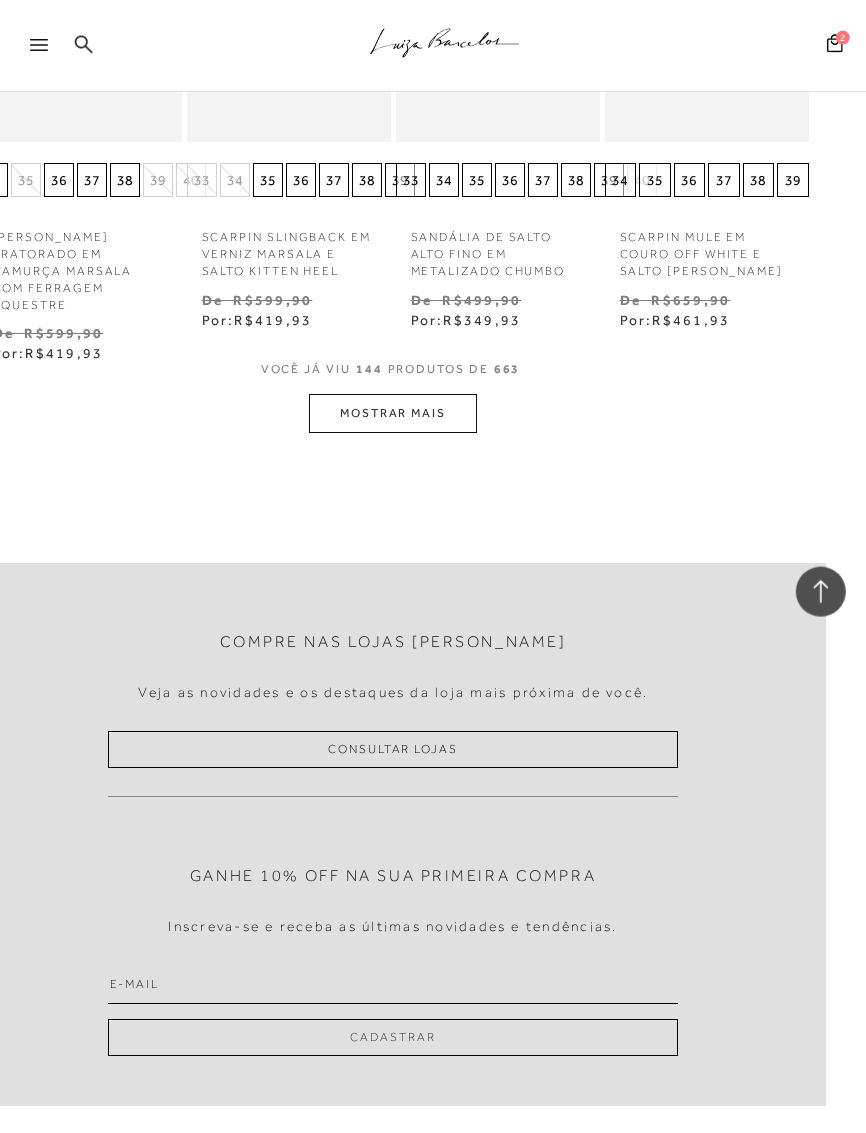 scroll, scrollTop: 13804, scrollLeft: 72, axis: both 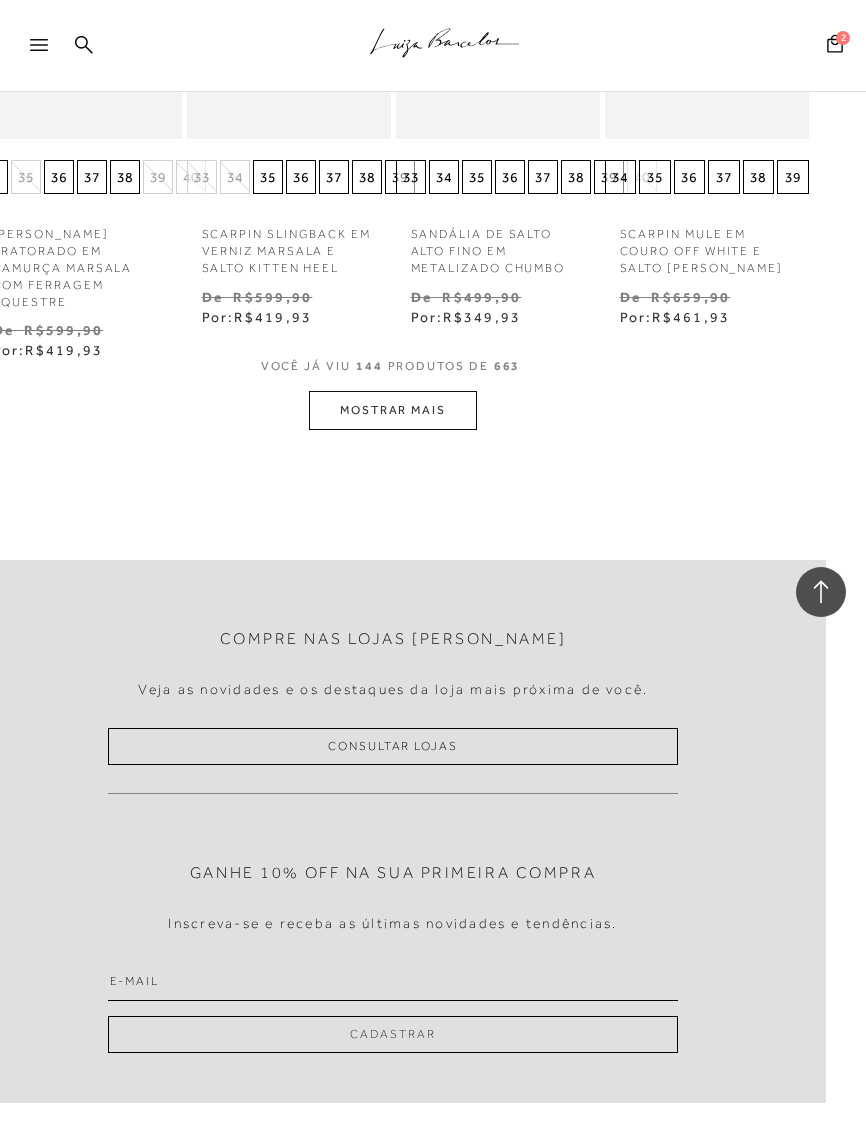 click on "MOSTRAR MAIS" at bounding box center [393, 410] 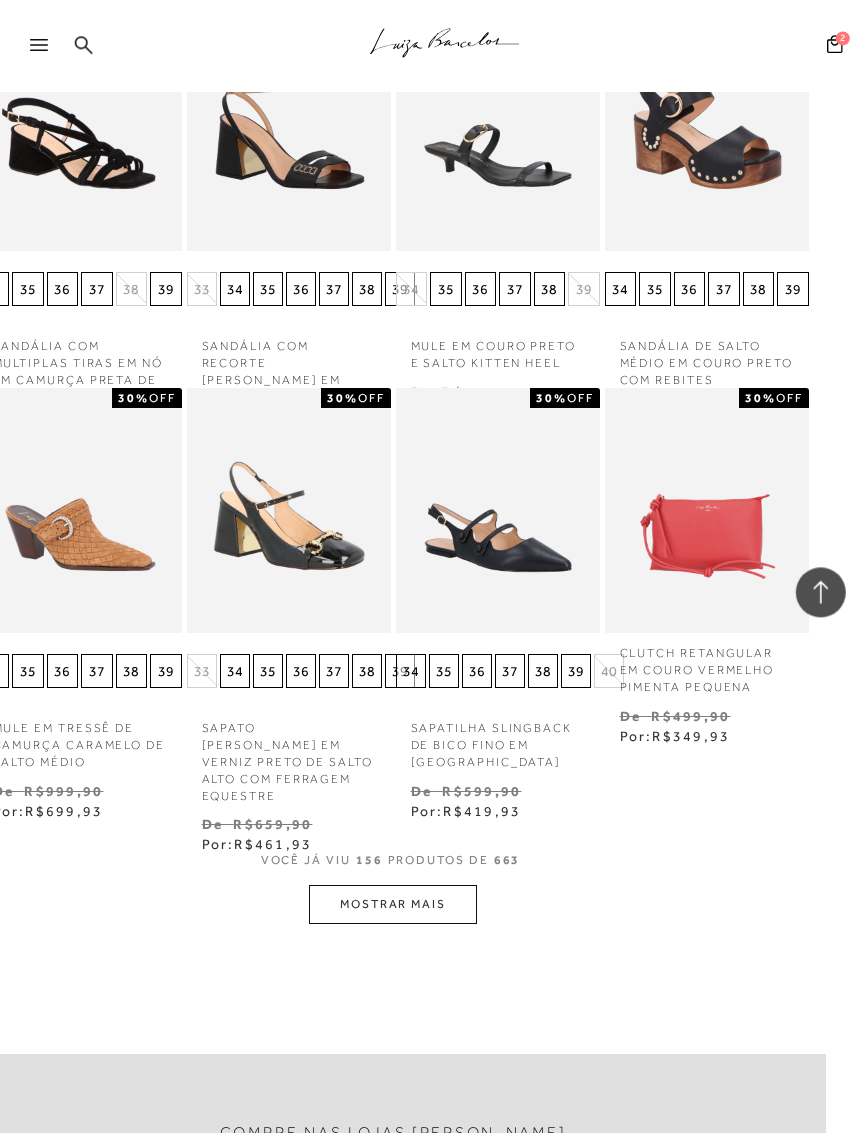 scroll, scrollTop: 14456, scrollLeft: 71, axis: both 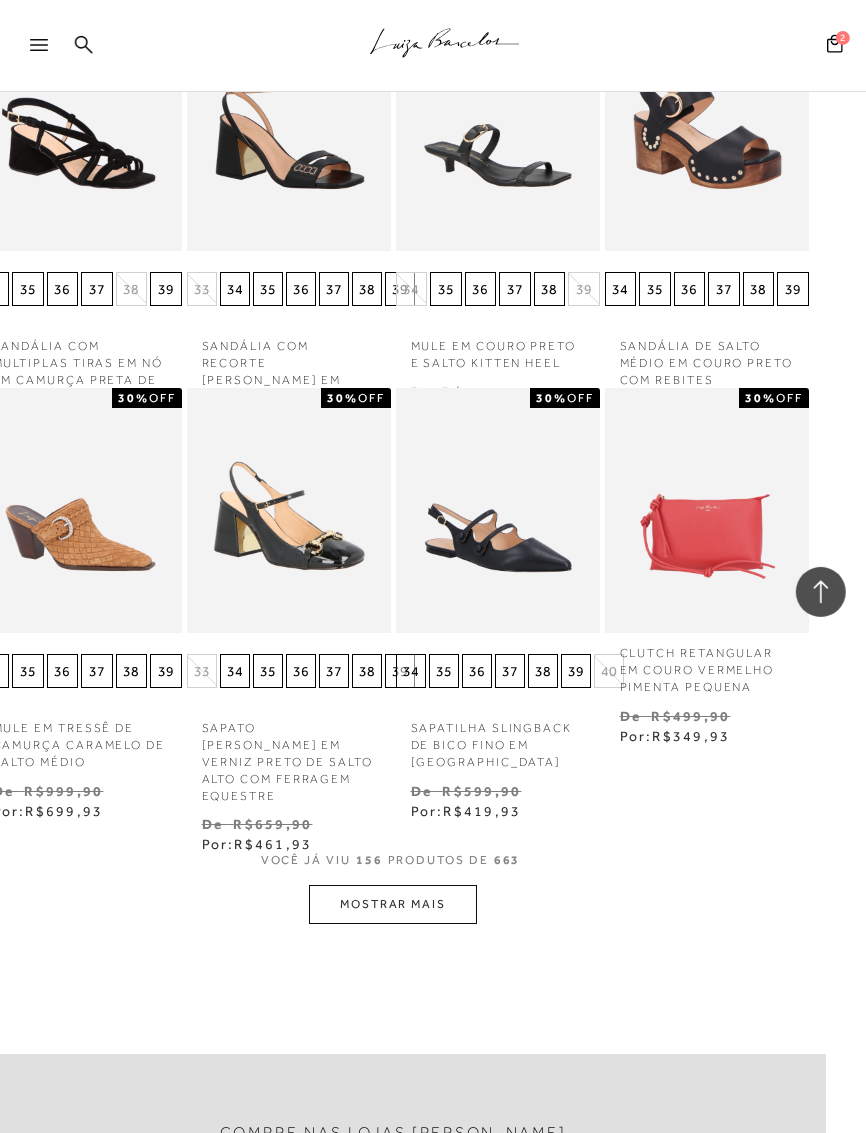 click on "MOSTRAR MAIS" at bounding box center (393, 904) 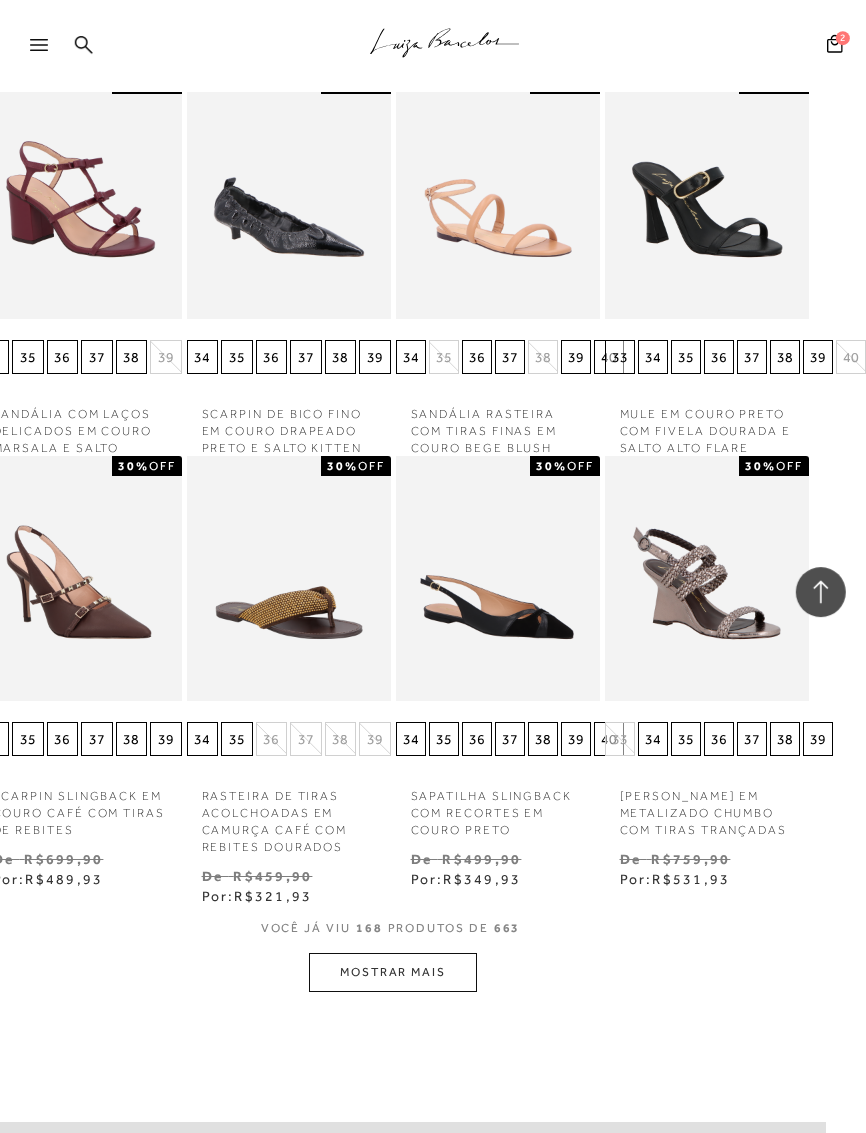 scroll, scrollTop: 15534, scrollLeft: 72, axis: both 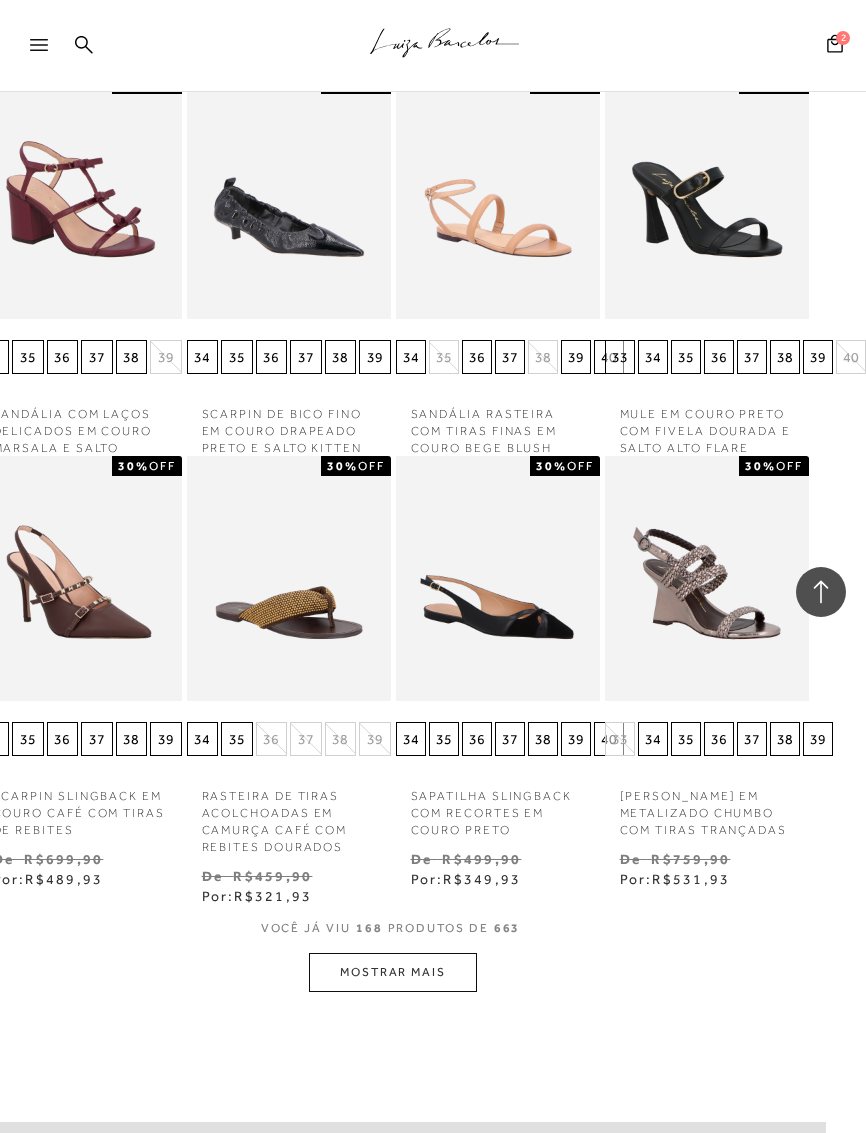 click on "MOSTRAR MAIS" at bounding box center (393, 972) 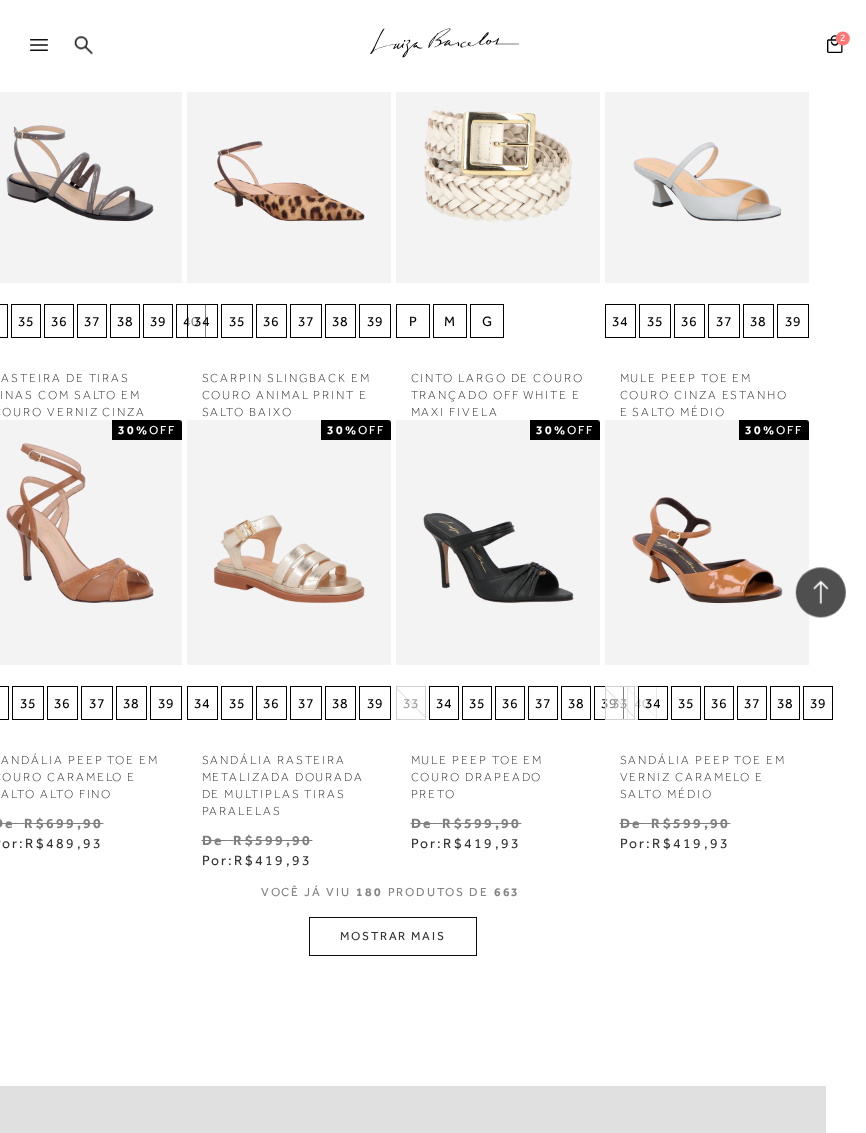 scroll, scrollTop: 16759, scrollLeft: 71, axis: both 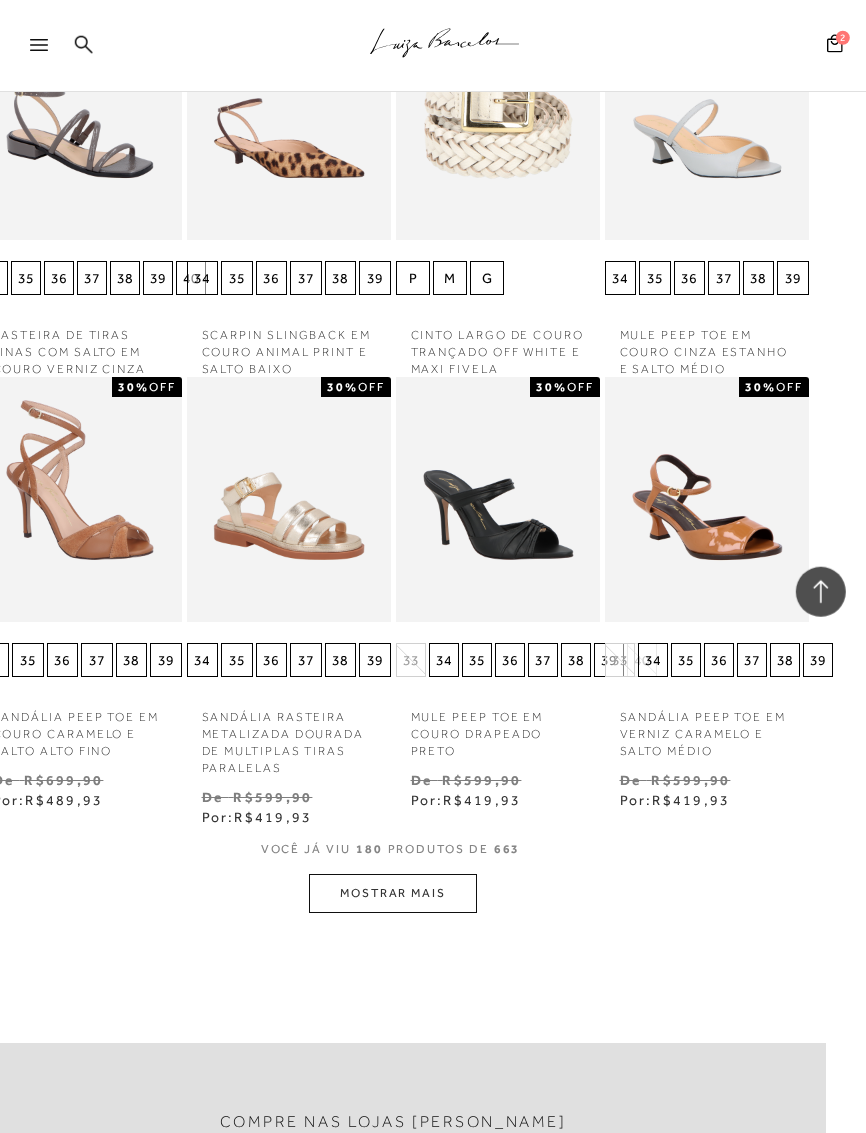 click on "MOSTRAR MAIS" at bounding box center (393, 893) 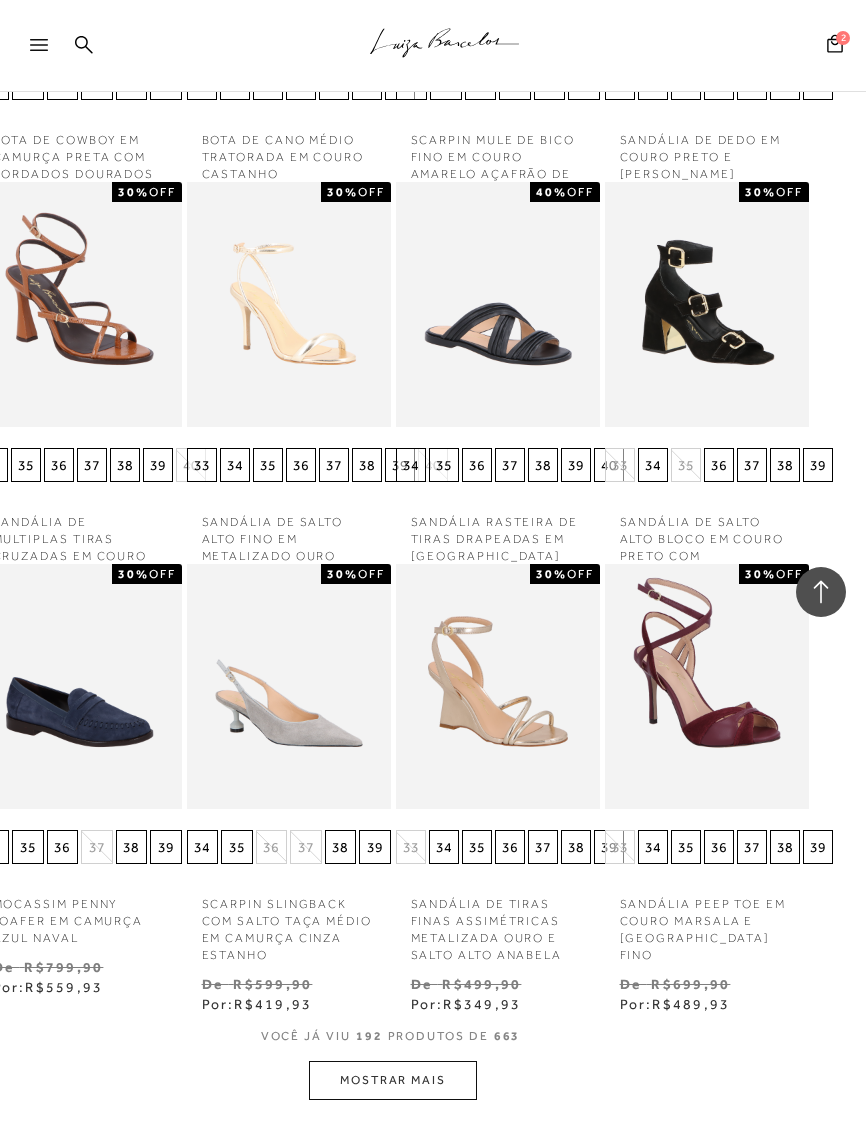 scroll, scrollTop: 17717, scrollLeft: 0, axis: vertical 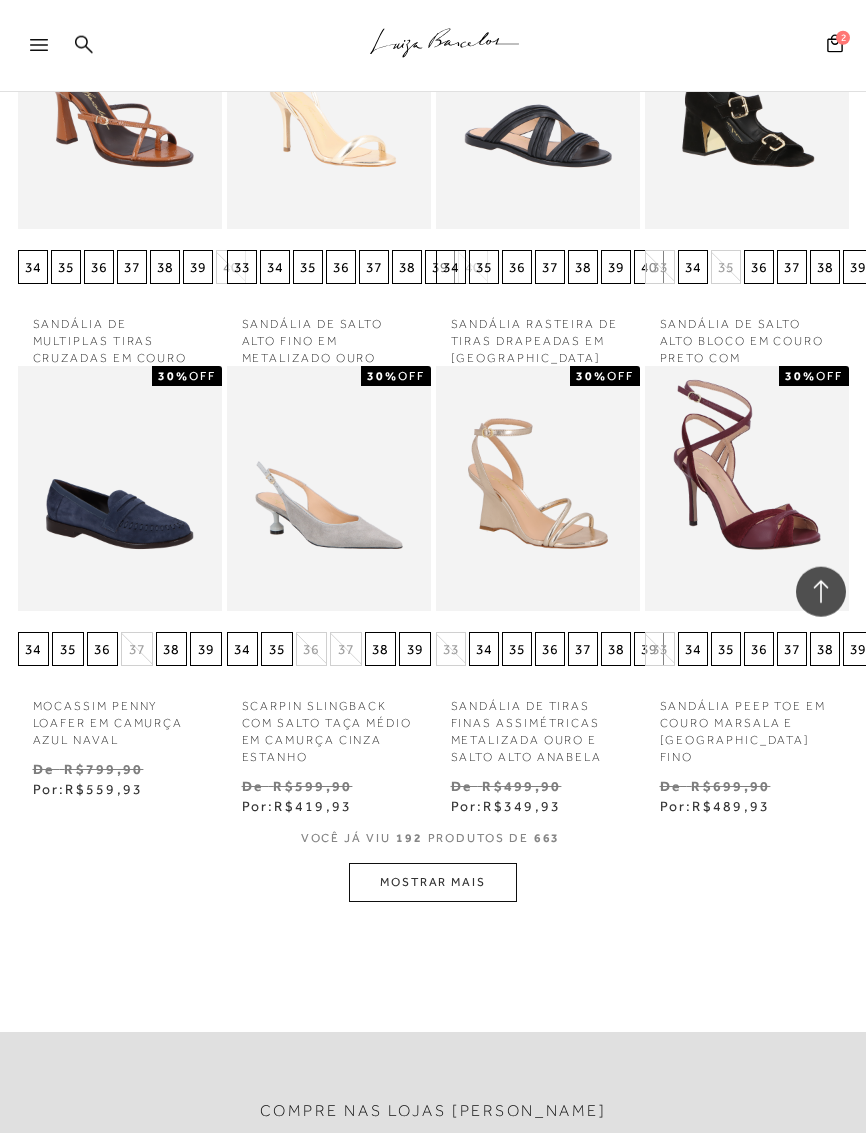 click on "MOSTRAR MAIS" at bounding box center [433, 882] 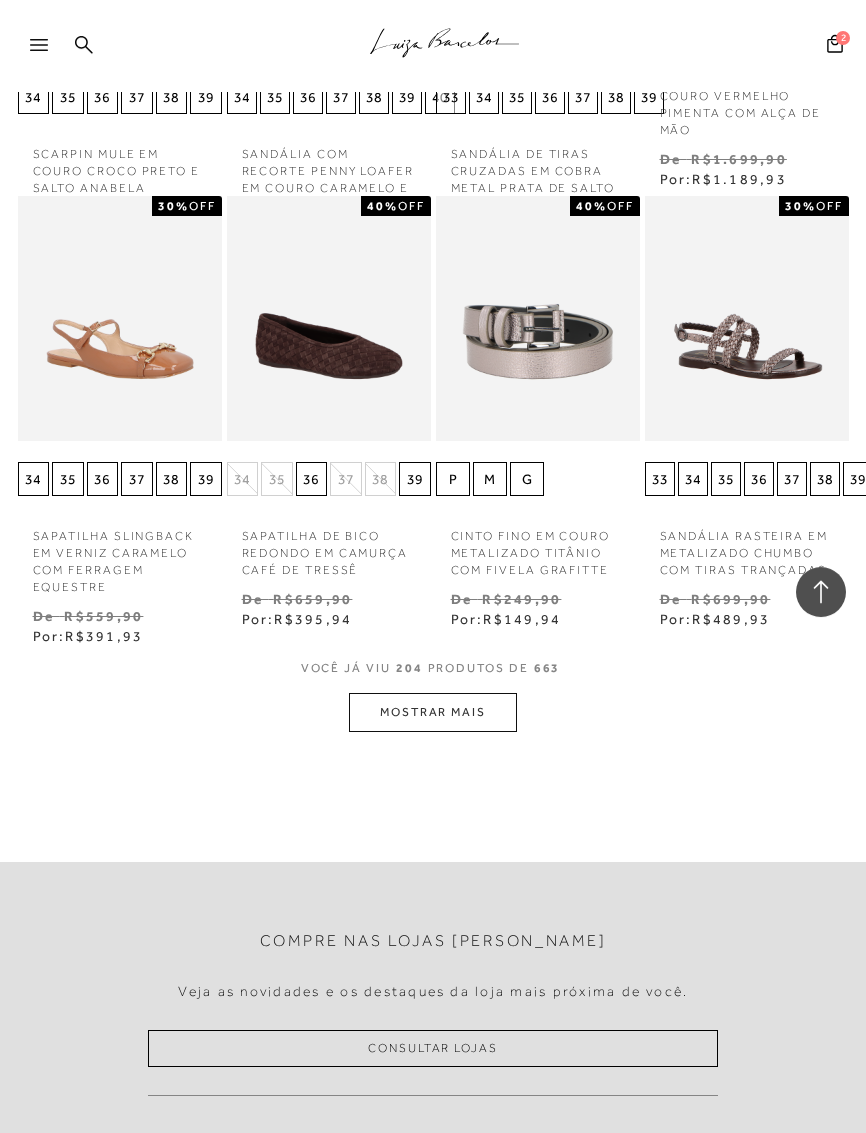 scroll, scrollTop: 19232, scrollLeft: 0, axis: vertical 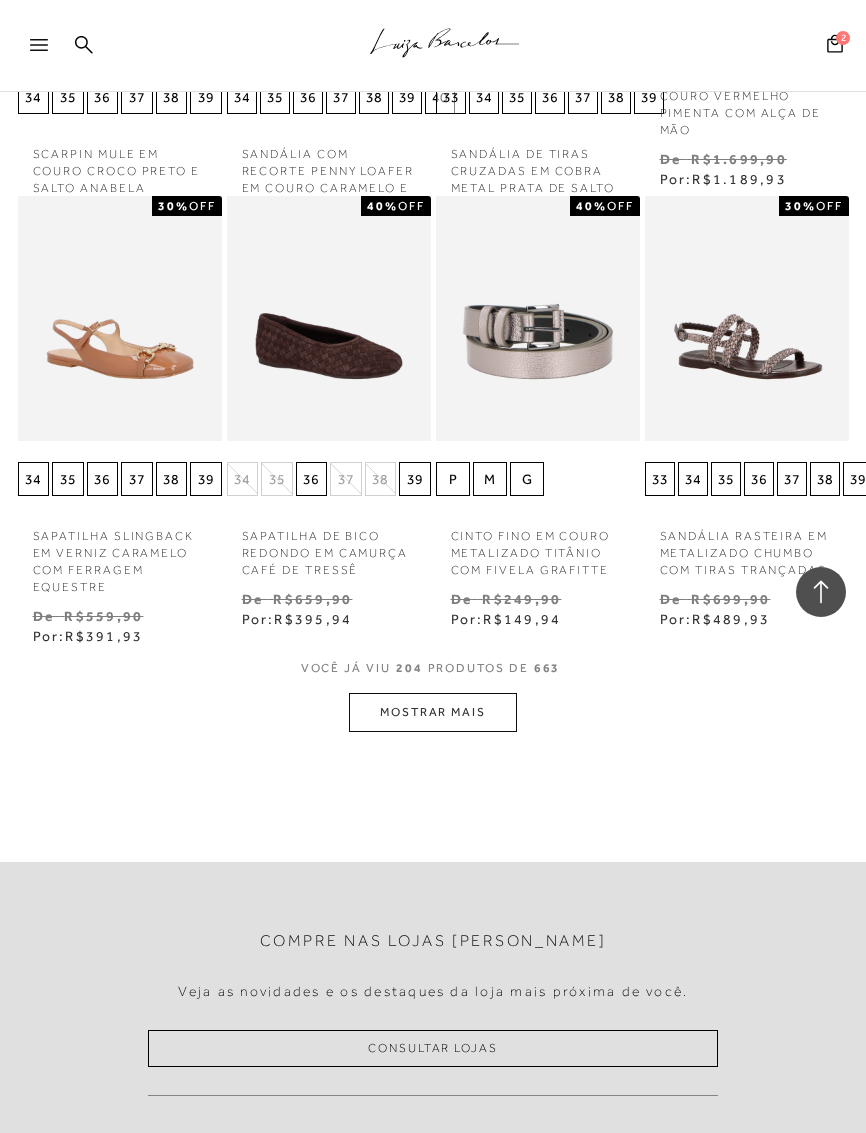 click on "MOSTRAR MAIS" at bounding box center [433, 712] 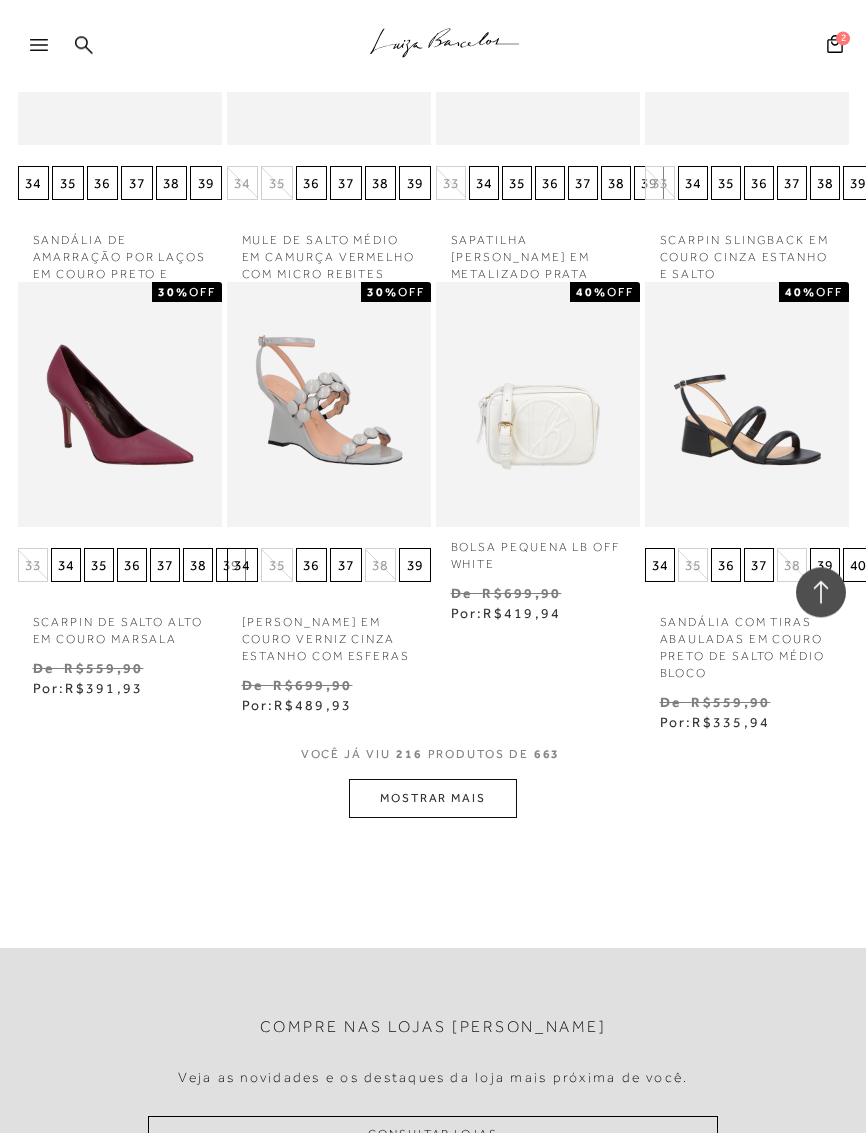 scroll, scrollTop: 20264, scrollLeft: 0, axis: vertical 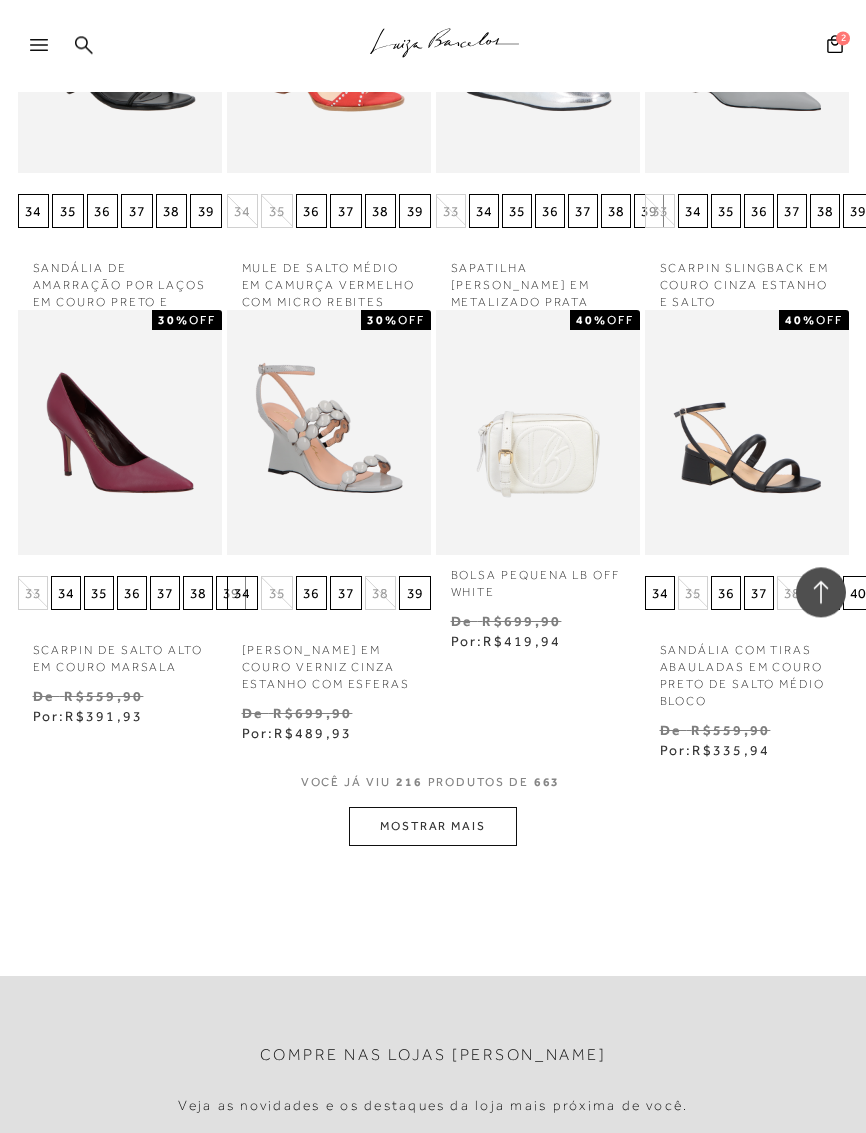 click on "MOSTRAR MAIS" at bounding box center [433, 826] 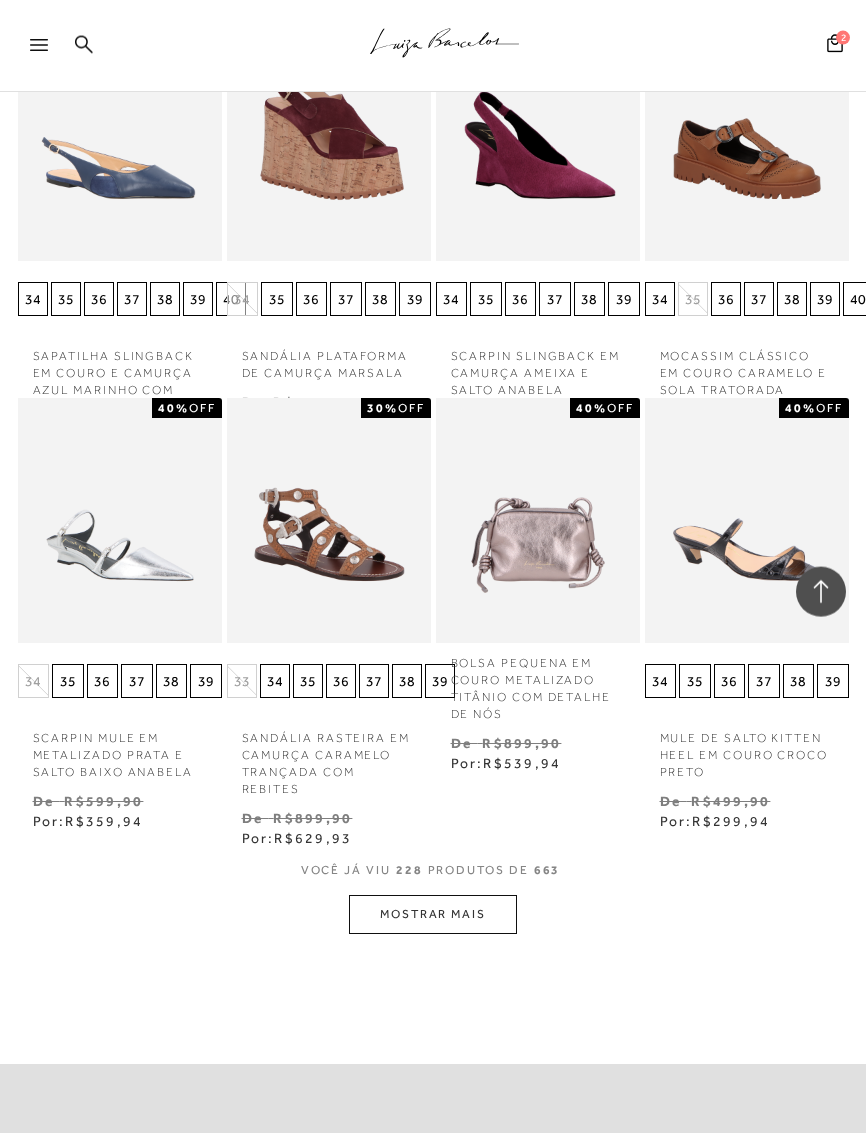 scroll, scrollTop: 21323, scrollLeft: 0, axis: vertical 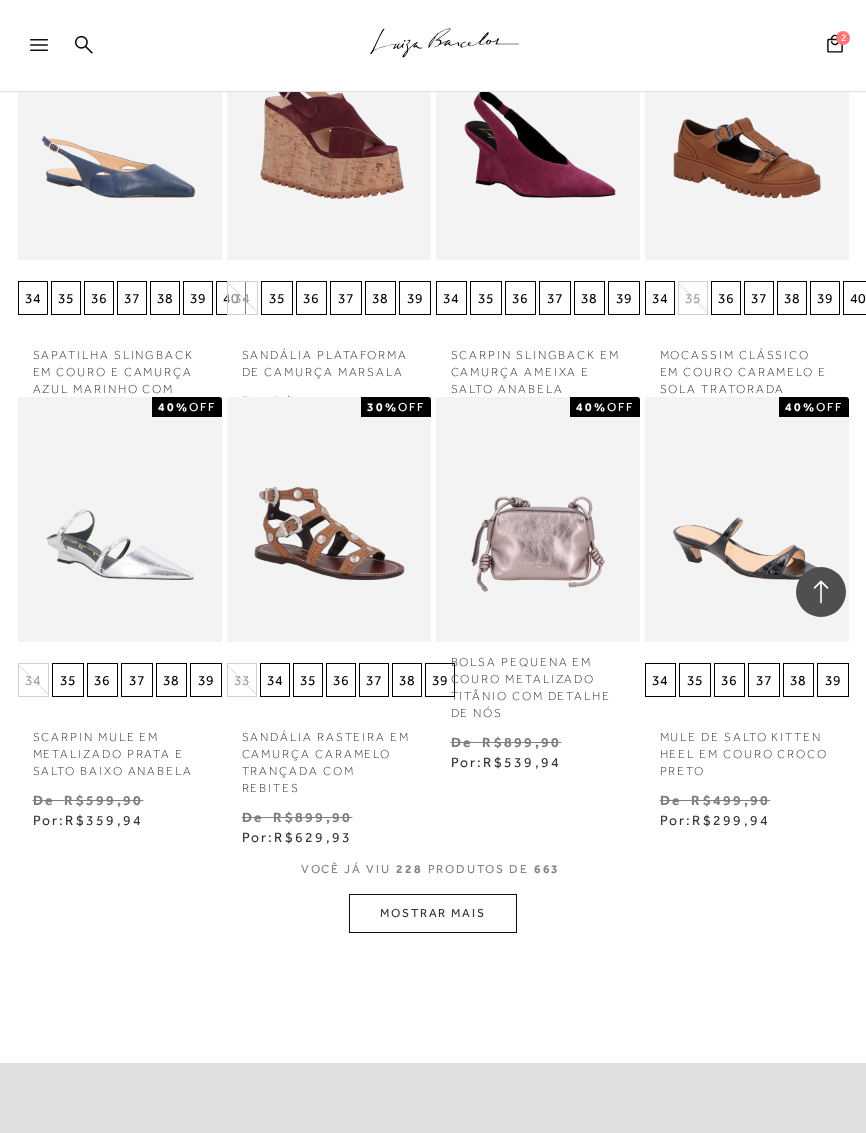 click on "MOSTRAR MAIS" at bounding box center [433, 913] 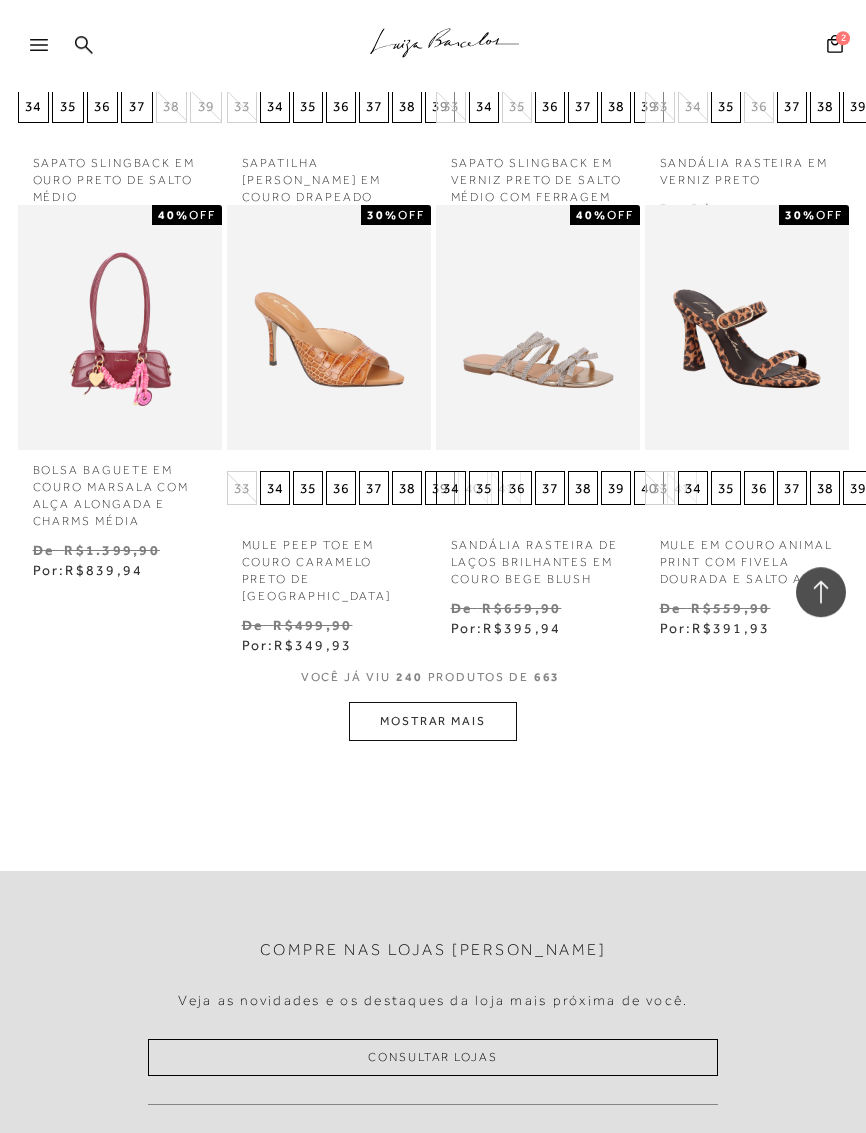 scroll, scrollTop: 22661, scrollLeft: 0, axis: vertical 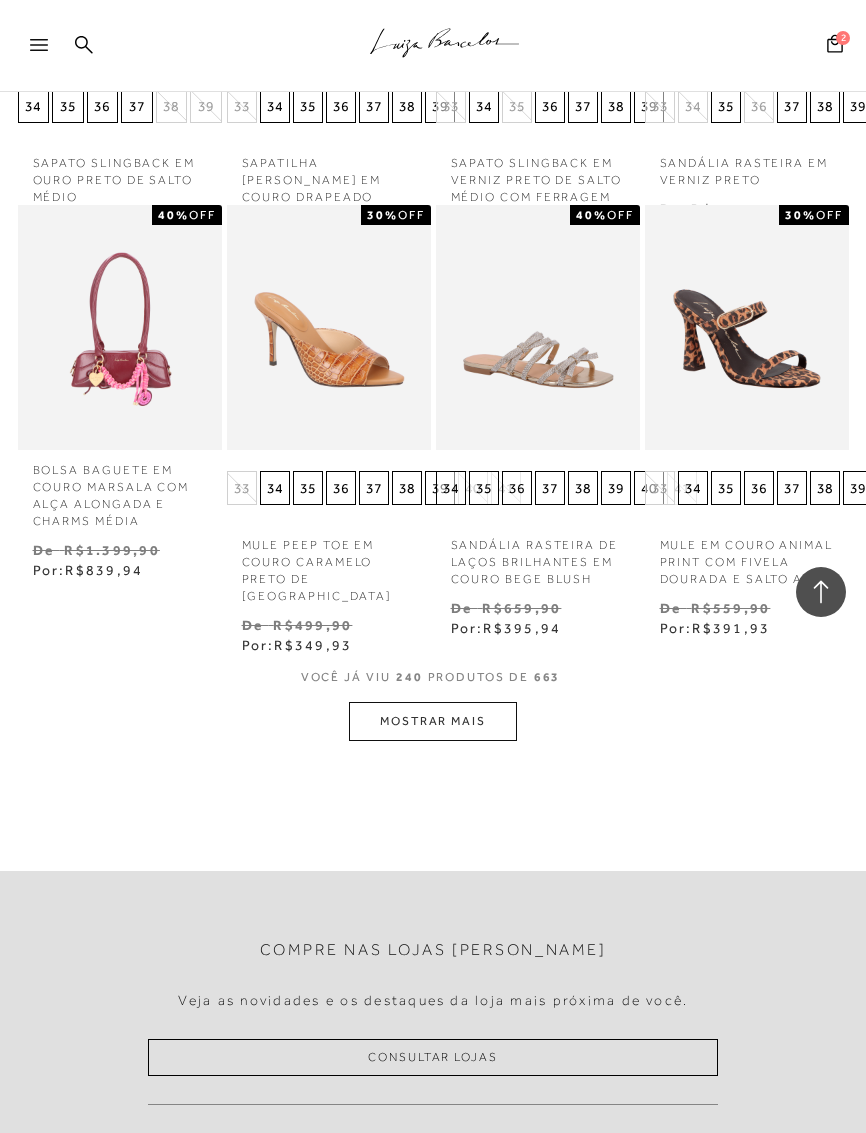 click on "MOSTRAR MAIS" at bounding box center (433, 721) 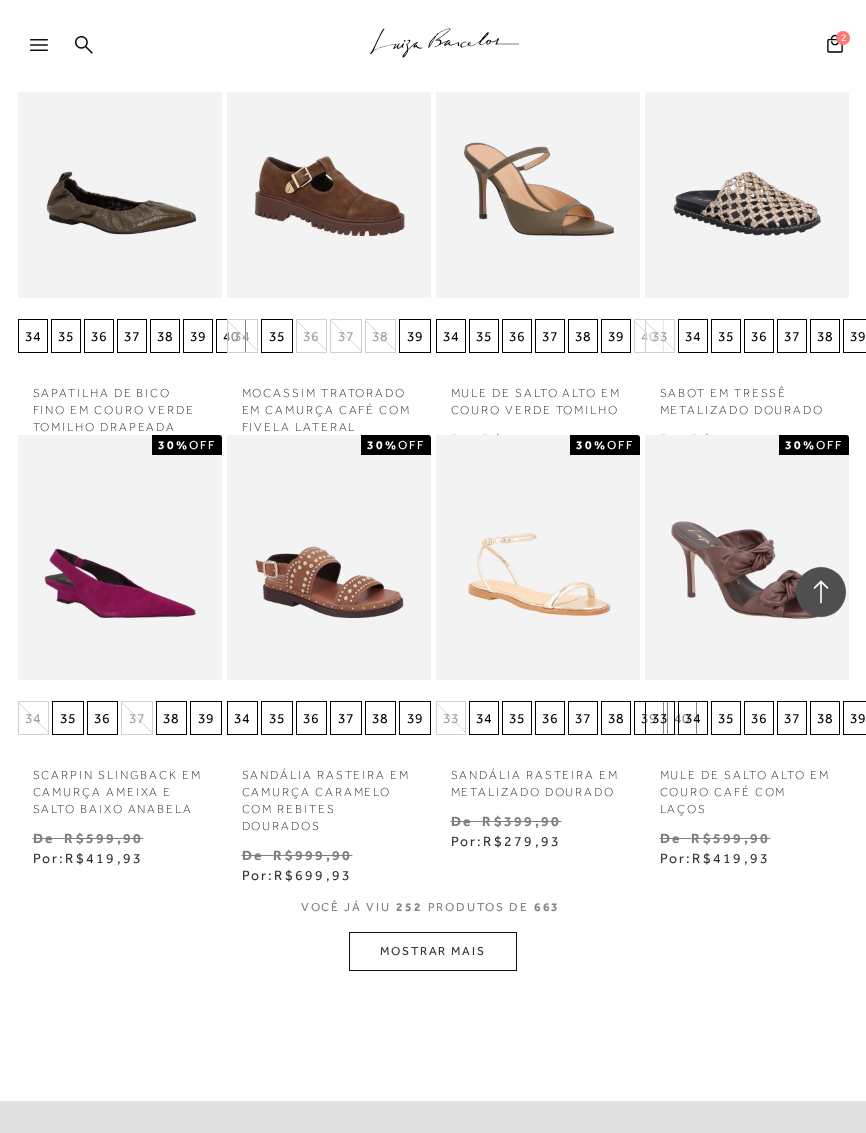 click on "MOSTRAR MAIS" at bounding box center (433, 951) 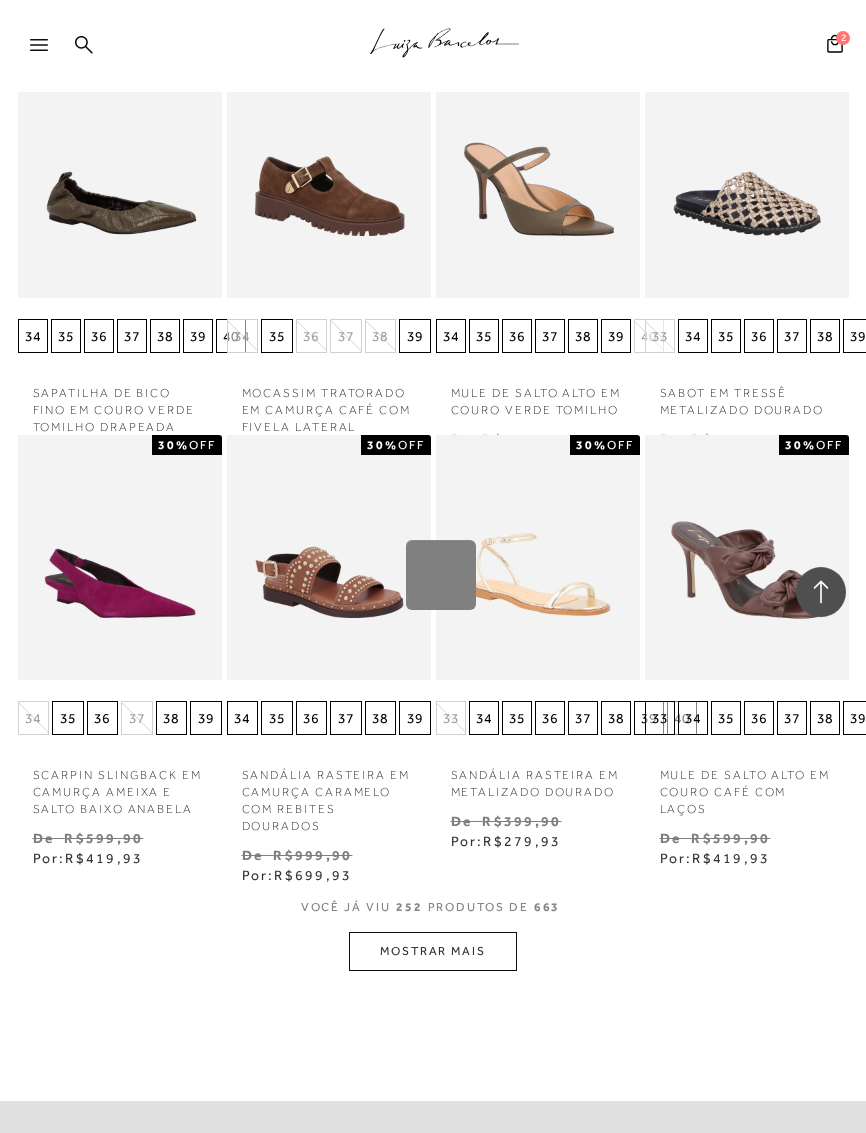 scroll, scrollTop: 23195, scrollLeft: 0, axis: vertical 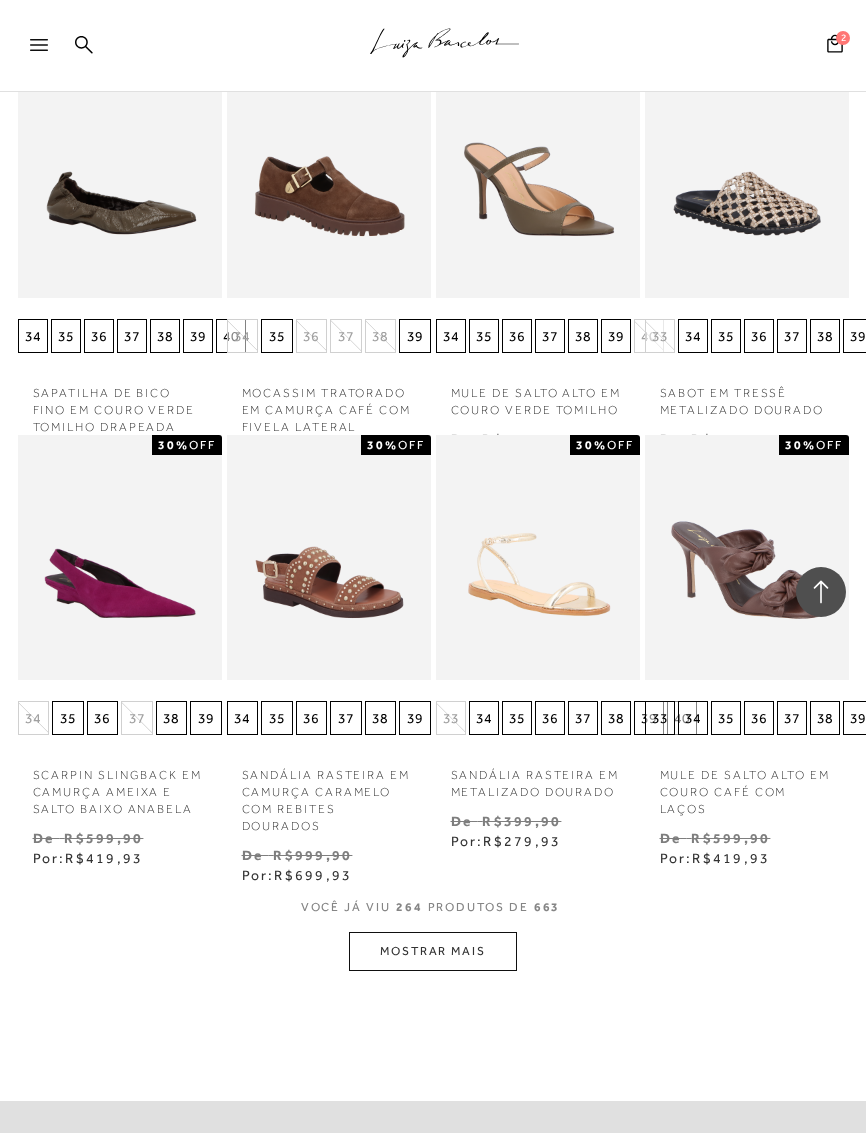 click on "MOSTRAR MAIS" at bounding box center (433, 951) 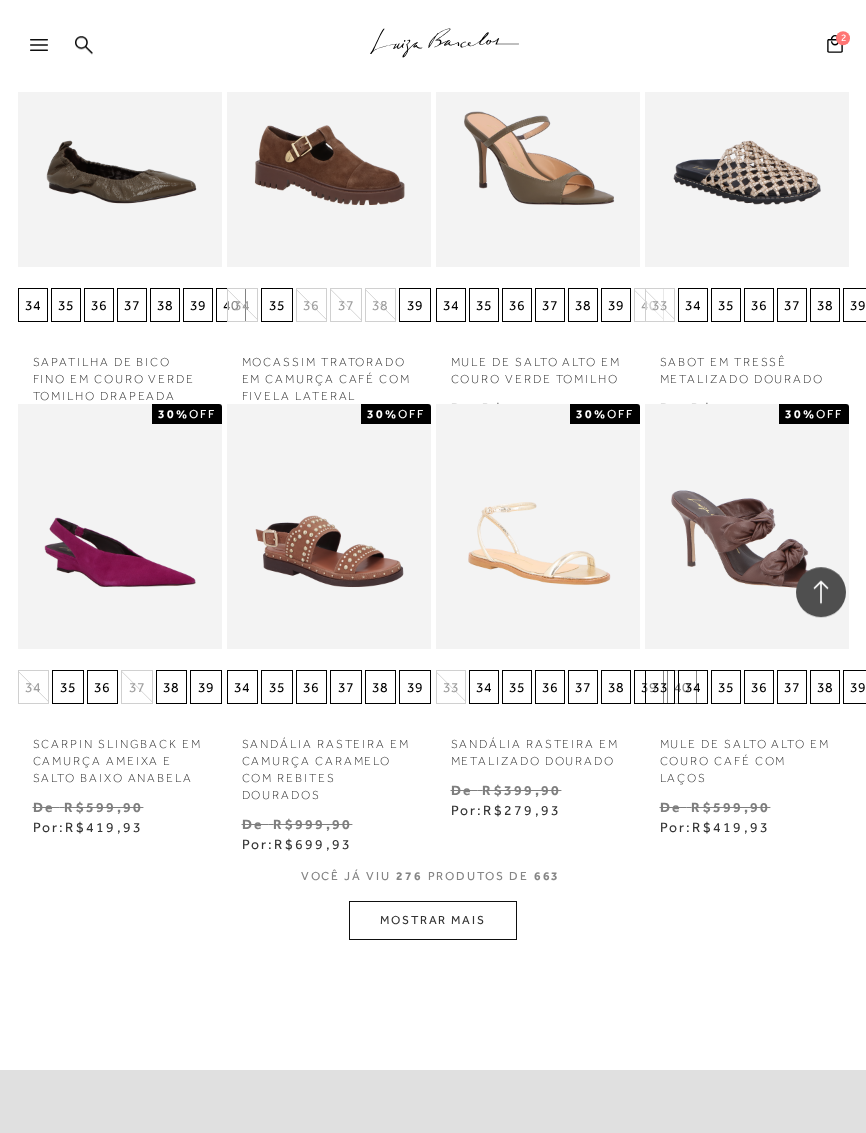 click on "MOSTRAR MAIS" at bounding box center [433, 920] 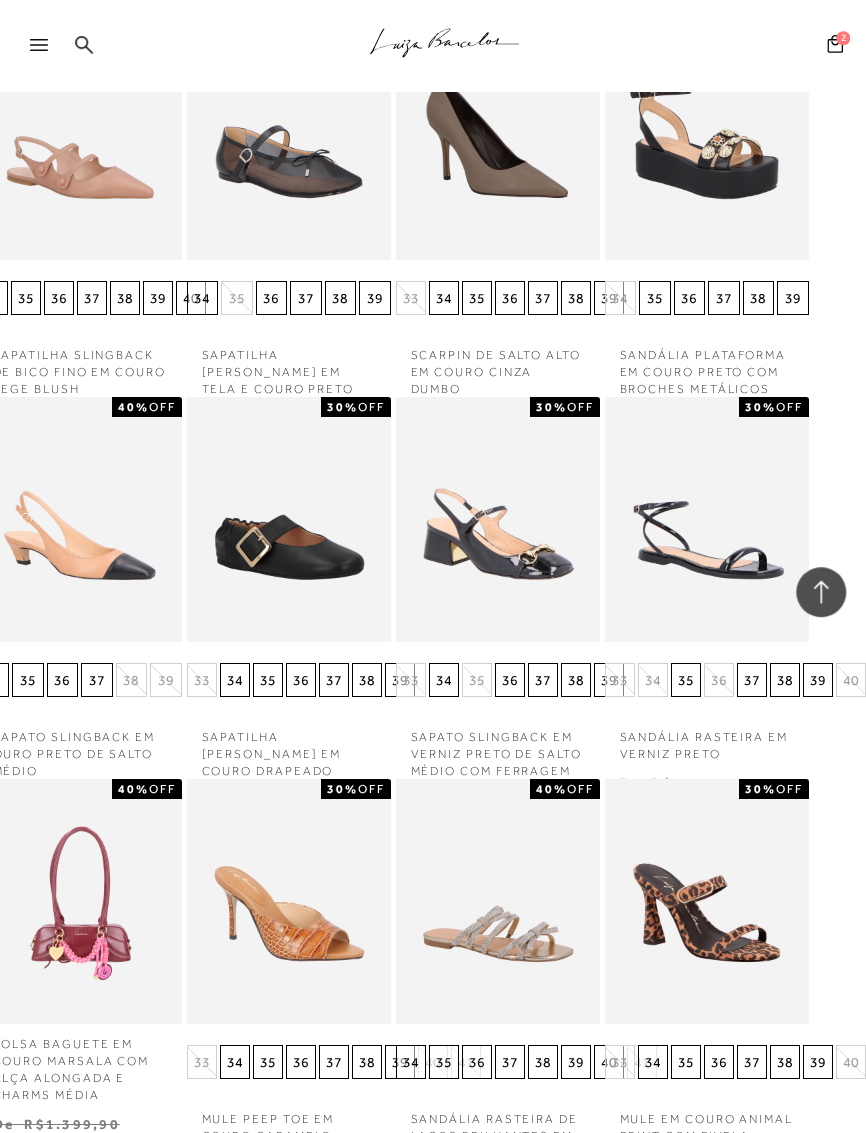 scroll, scrollTop: 22083, scrollLeft: 43, axis: both 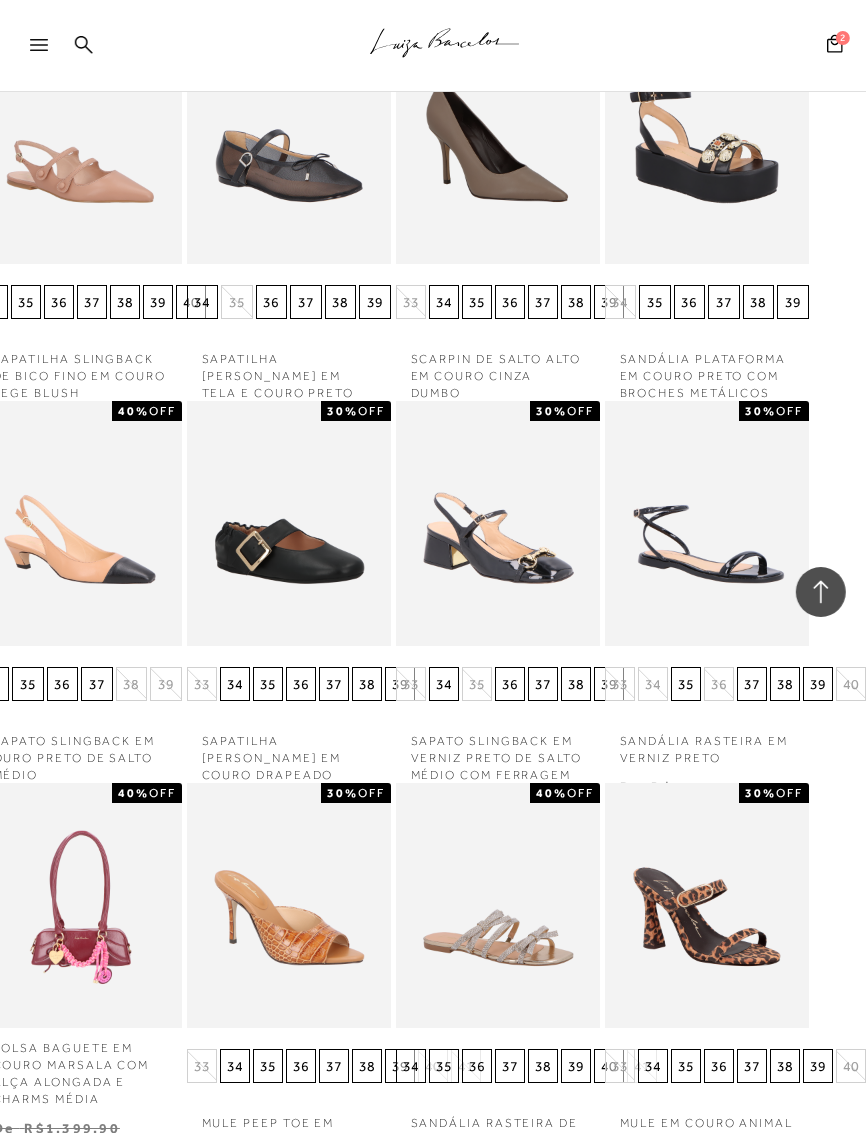 click 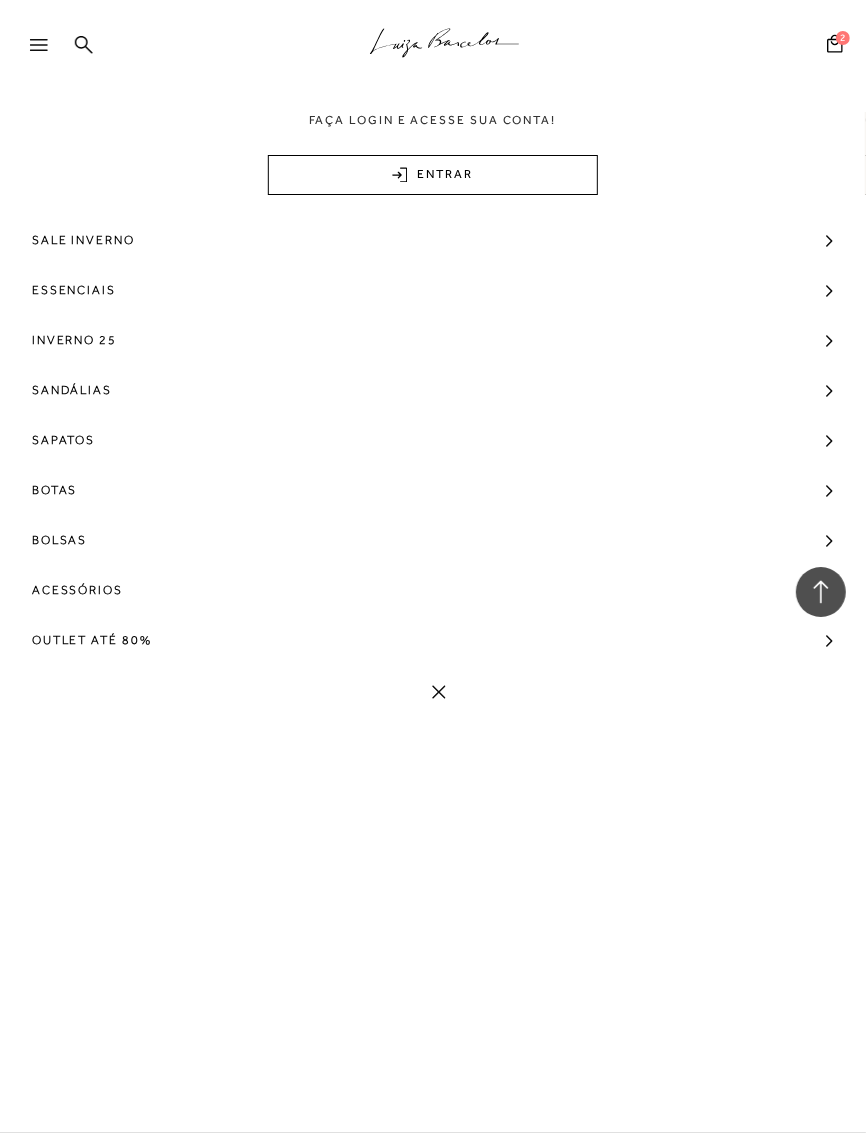 scroll, scrollTop: 22083, scrollLeft: 44, axis: both 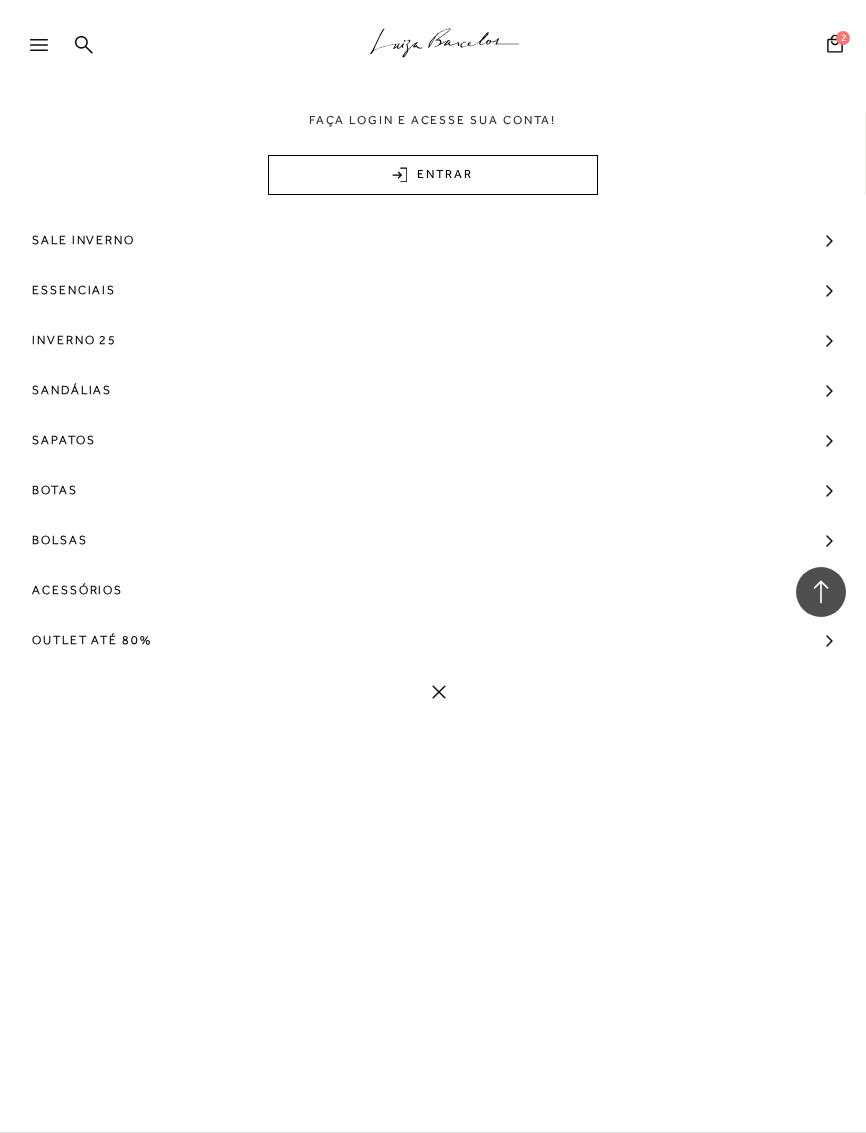 click on "Sandálias" at bounding box center [72, 390] 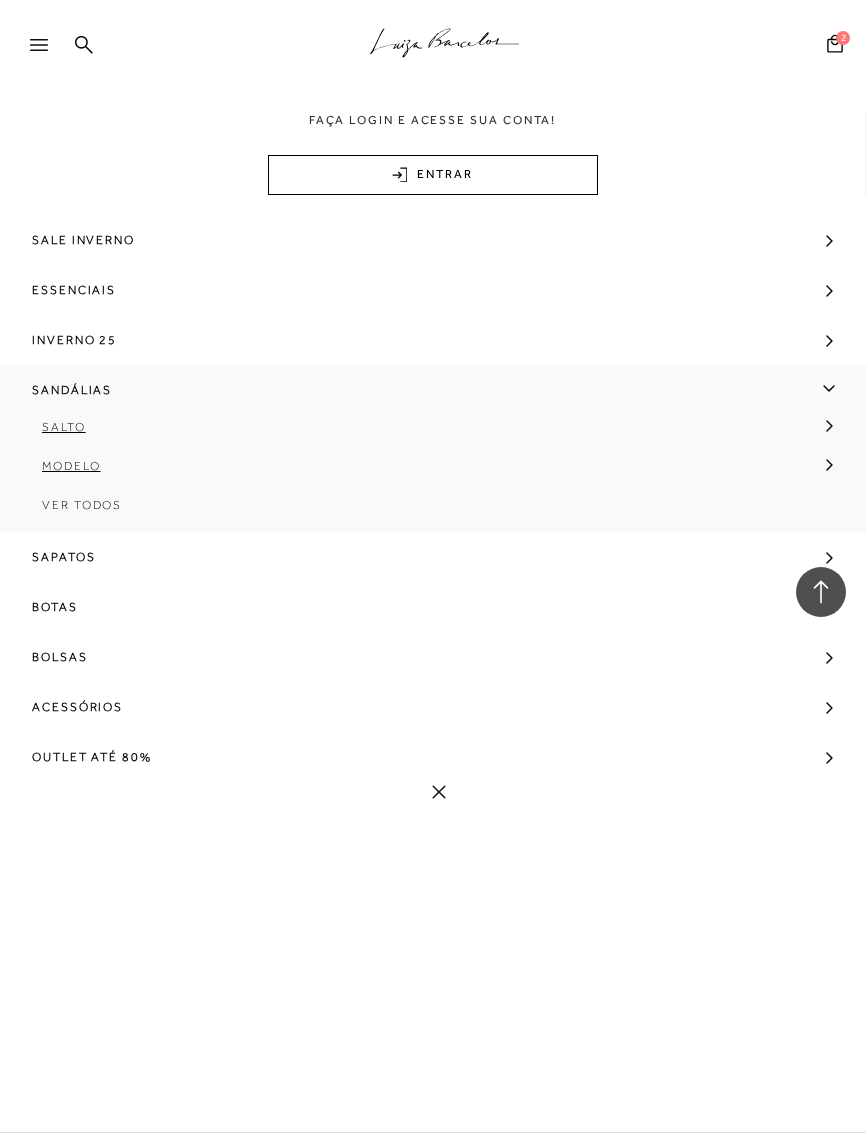 click on "Modelo" at bounding box center (71, 466) 